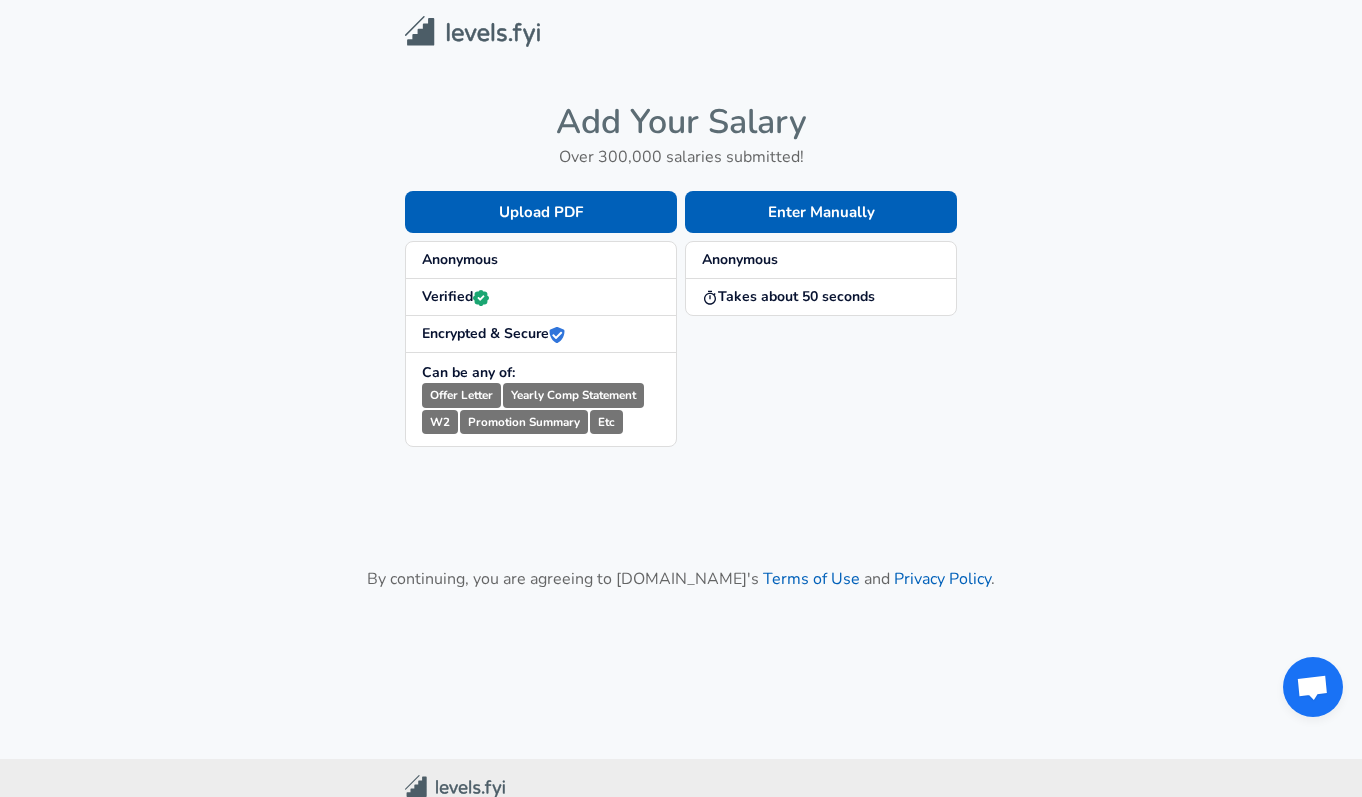scroll, scrollTop: 0, scrollLeft: 0, axis: both 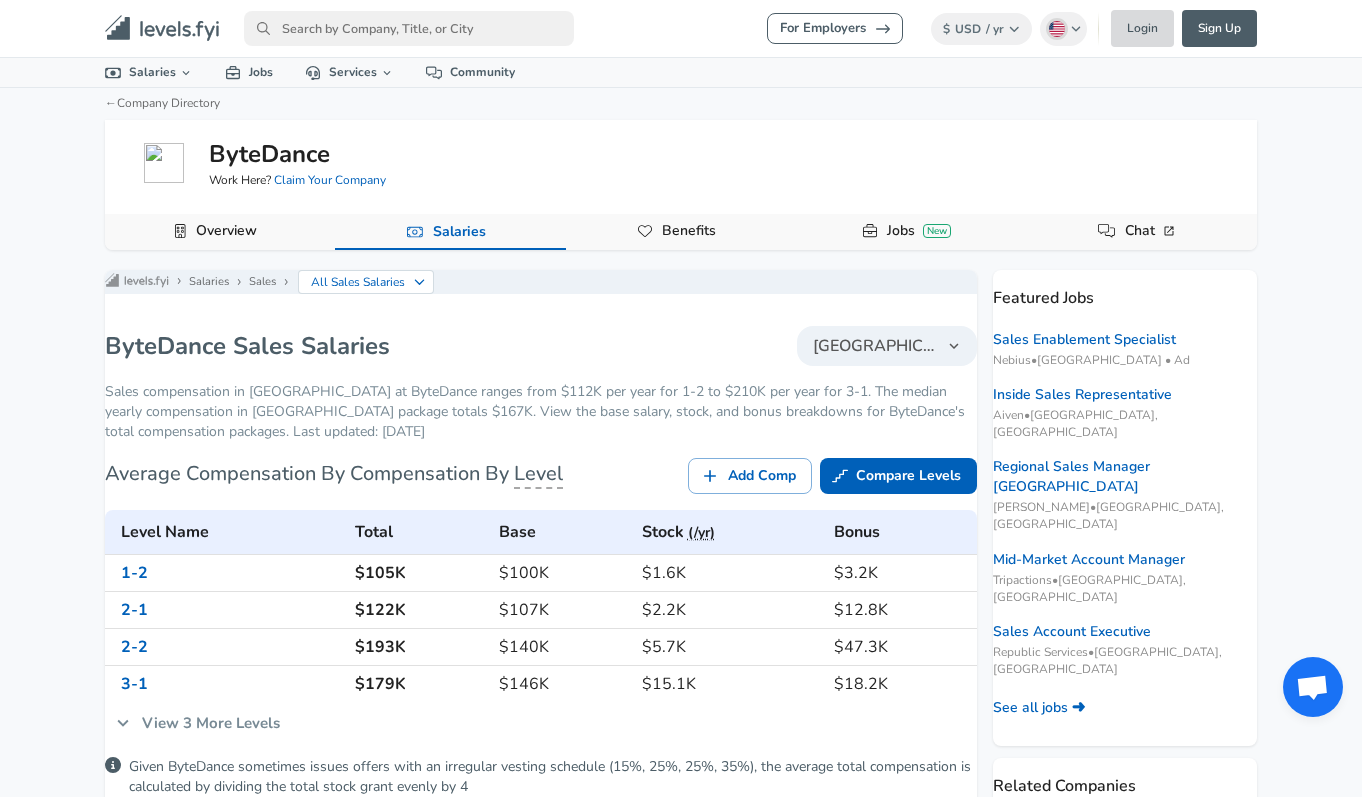 click on "Login" at bounding box center [1142, 28] 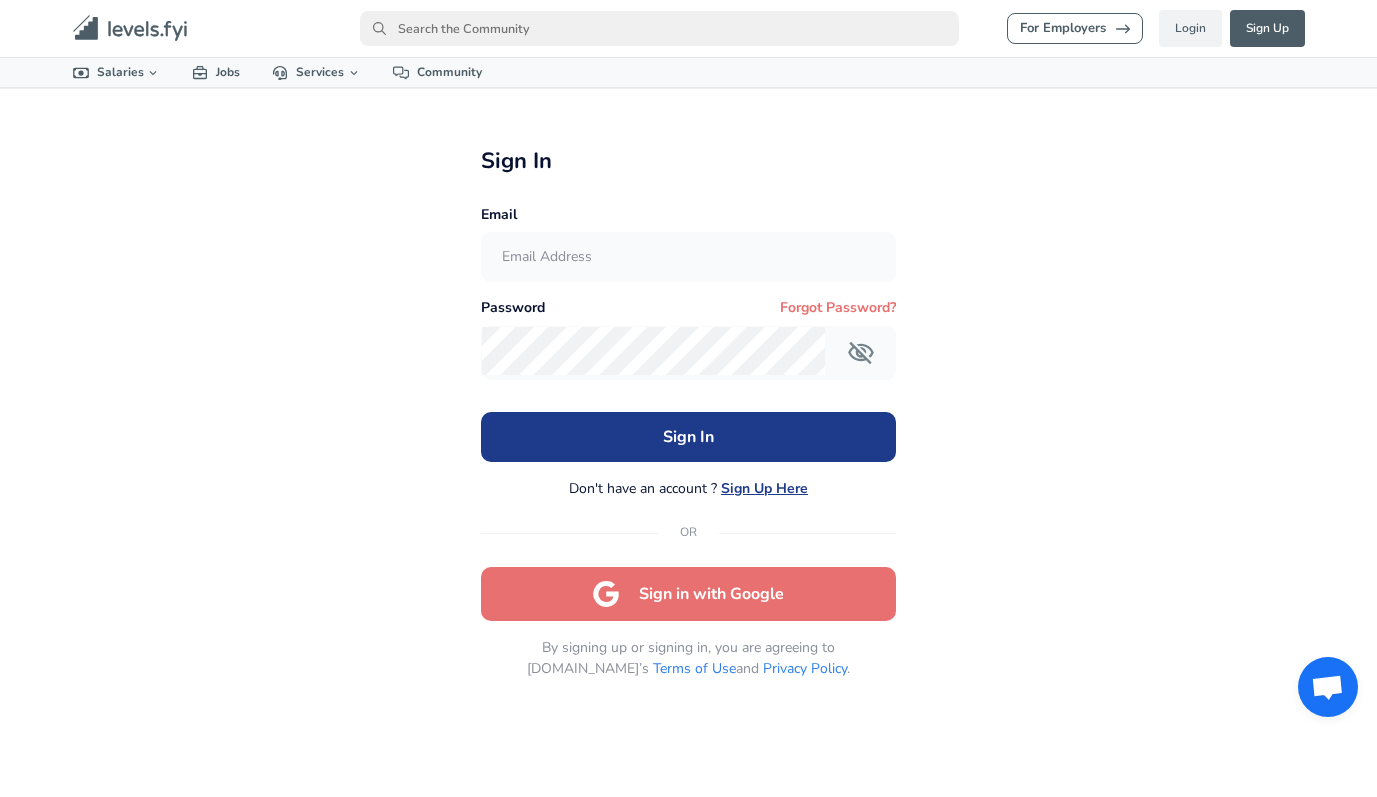 click at bounding box center (688, 257) 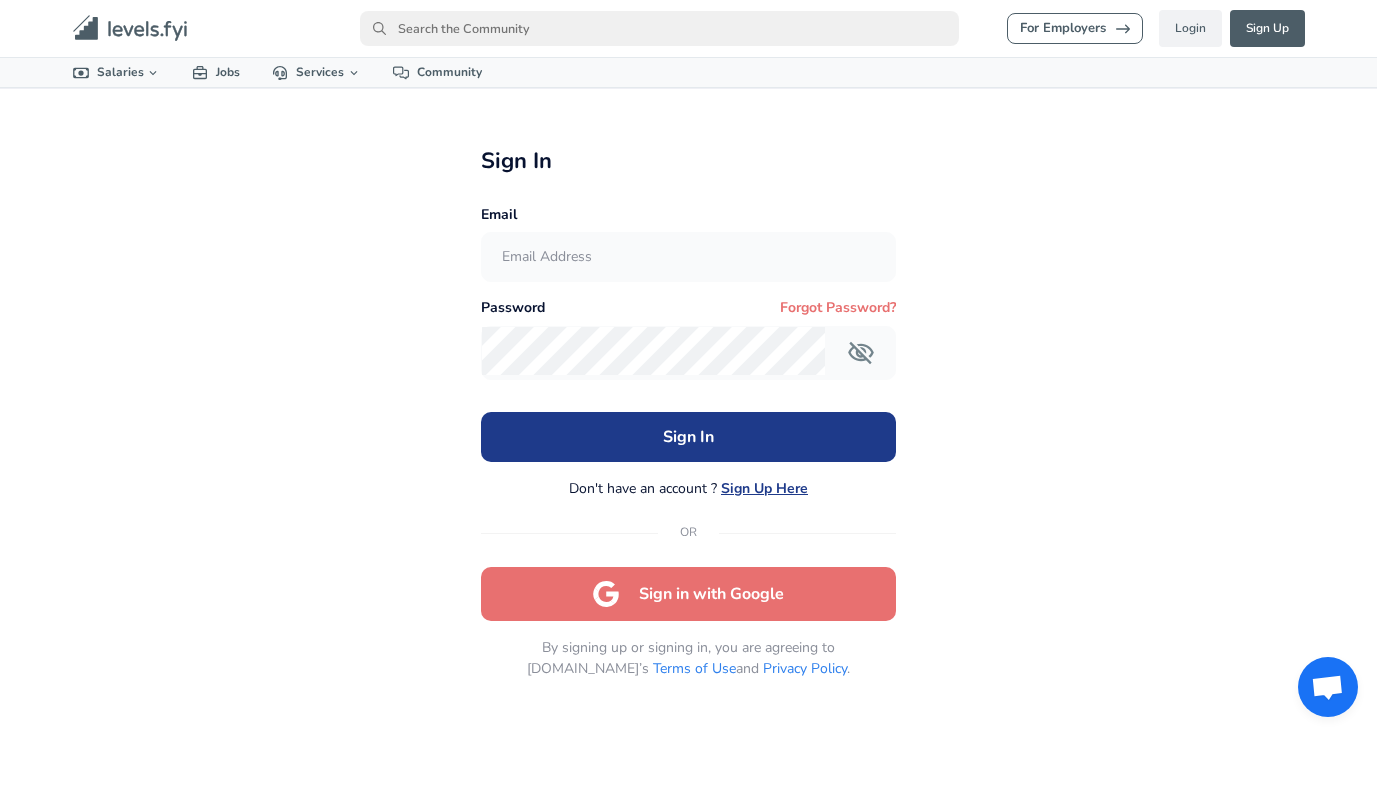 type on "[EMAIL_ADDRESS][DOMAIN_NAME]" 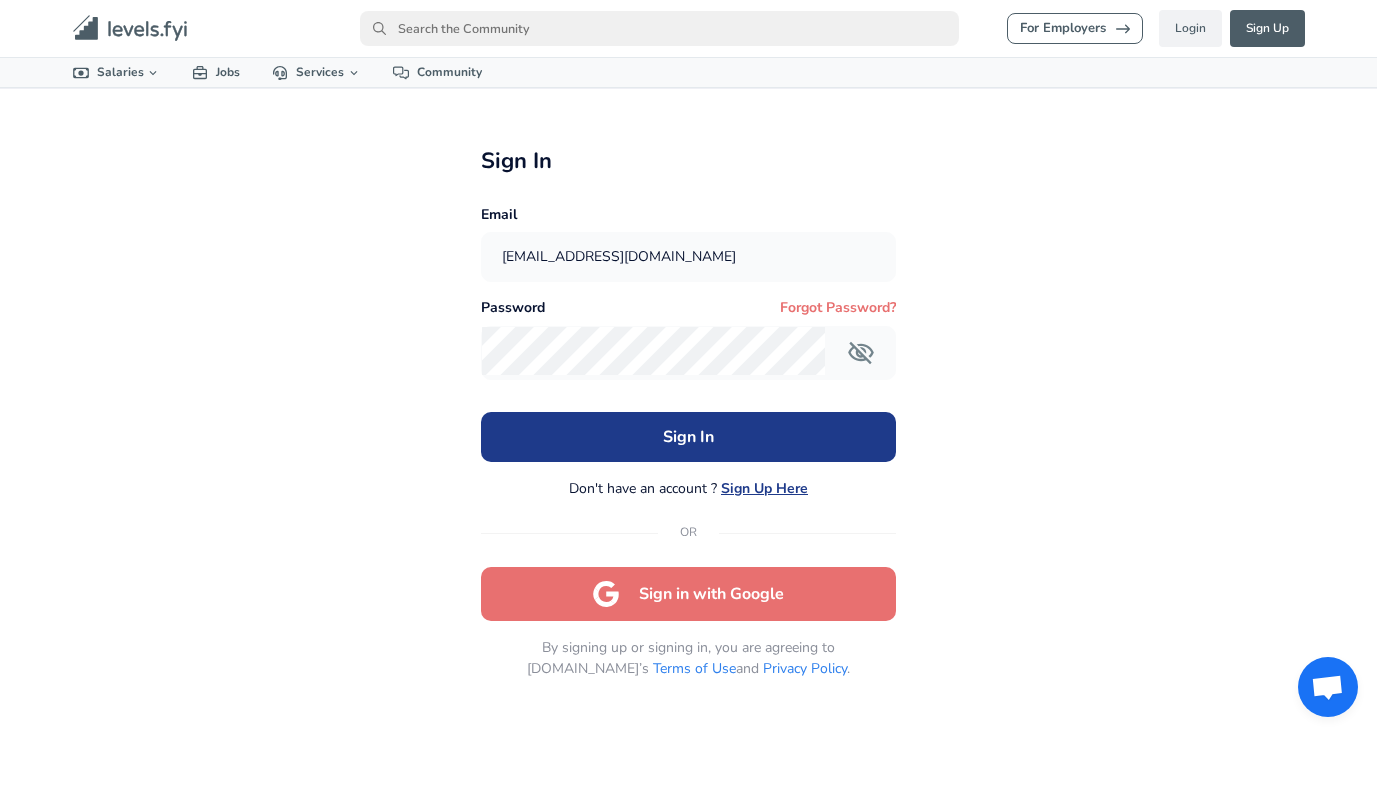 click on "Sign In" at bounding box center [688, 437] 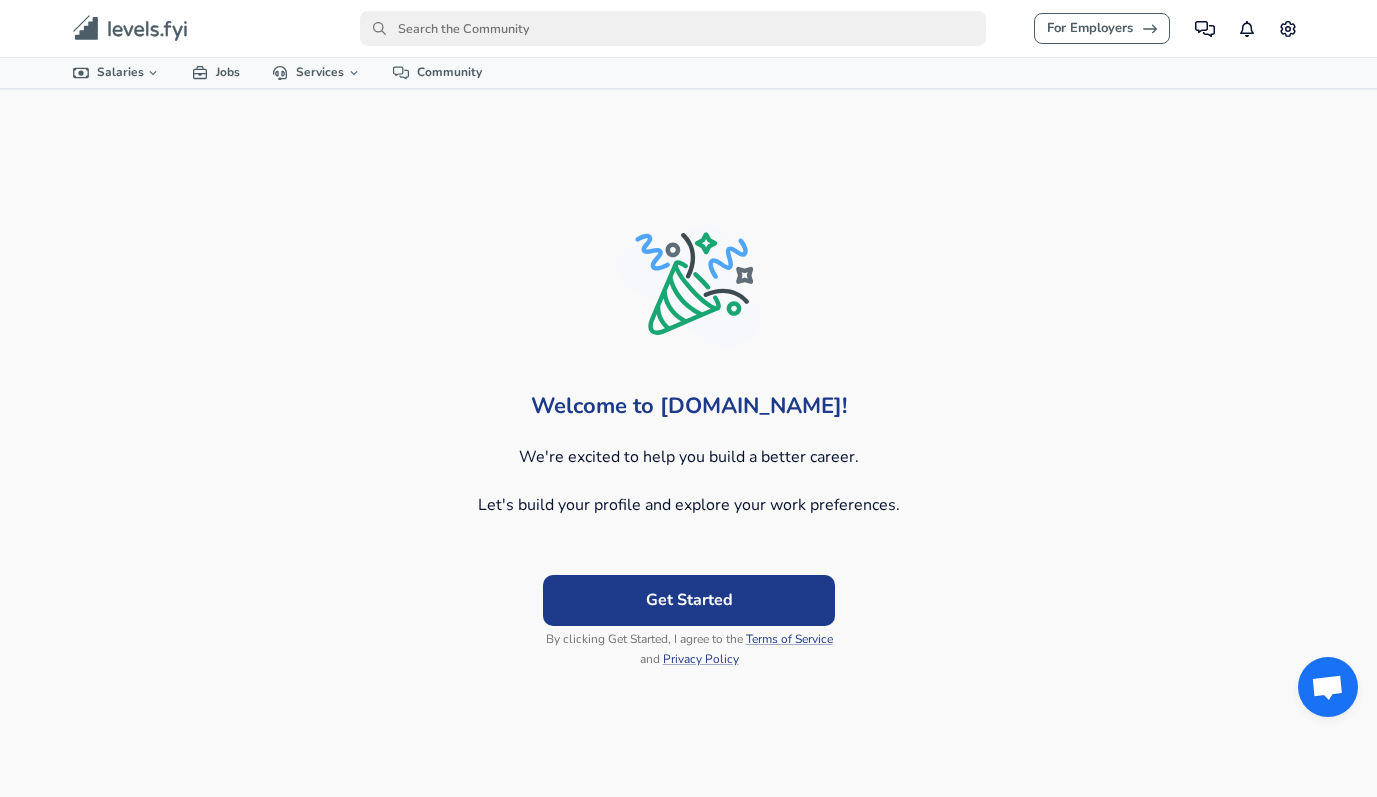 click on "Get Started" at bounding box center (689, 600) 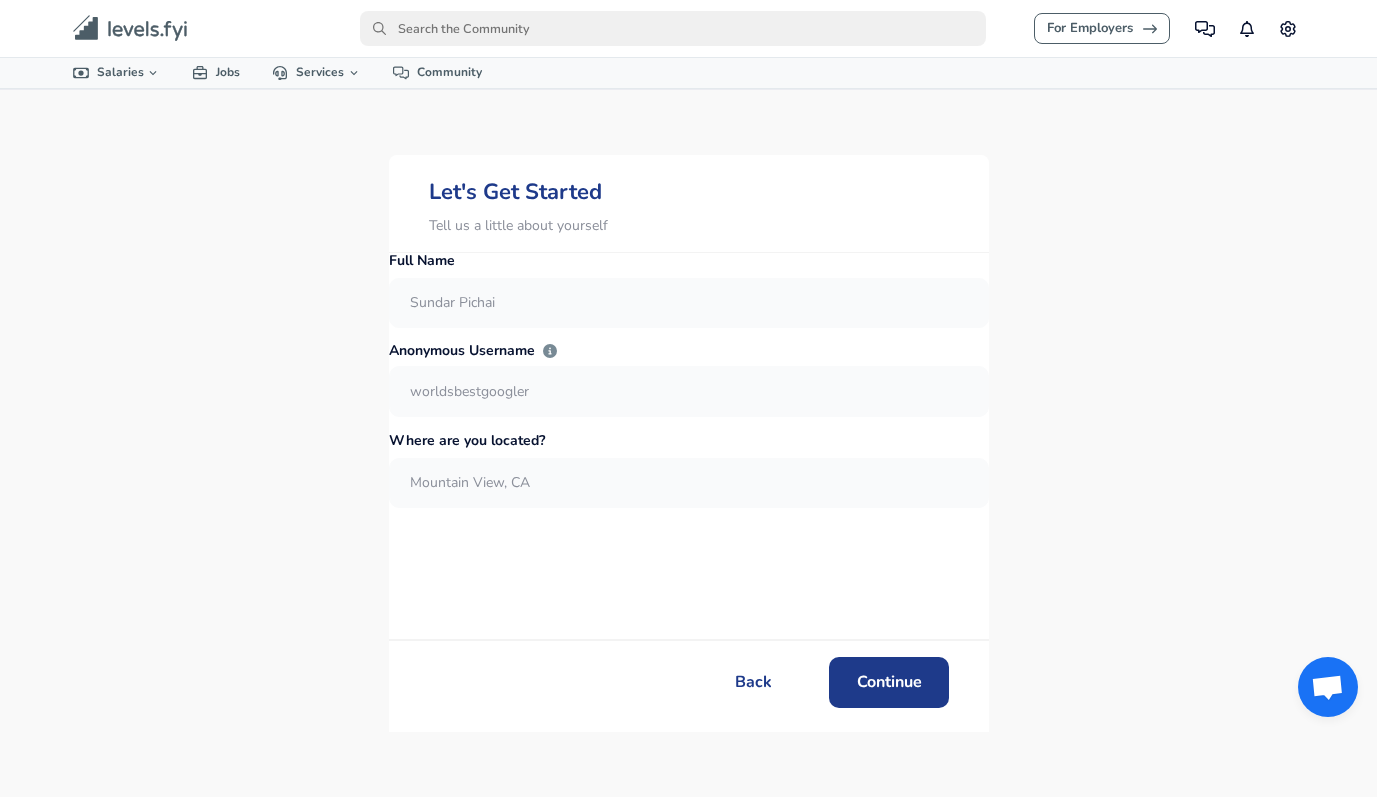 click at bounding box center (673, 28) 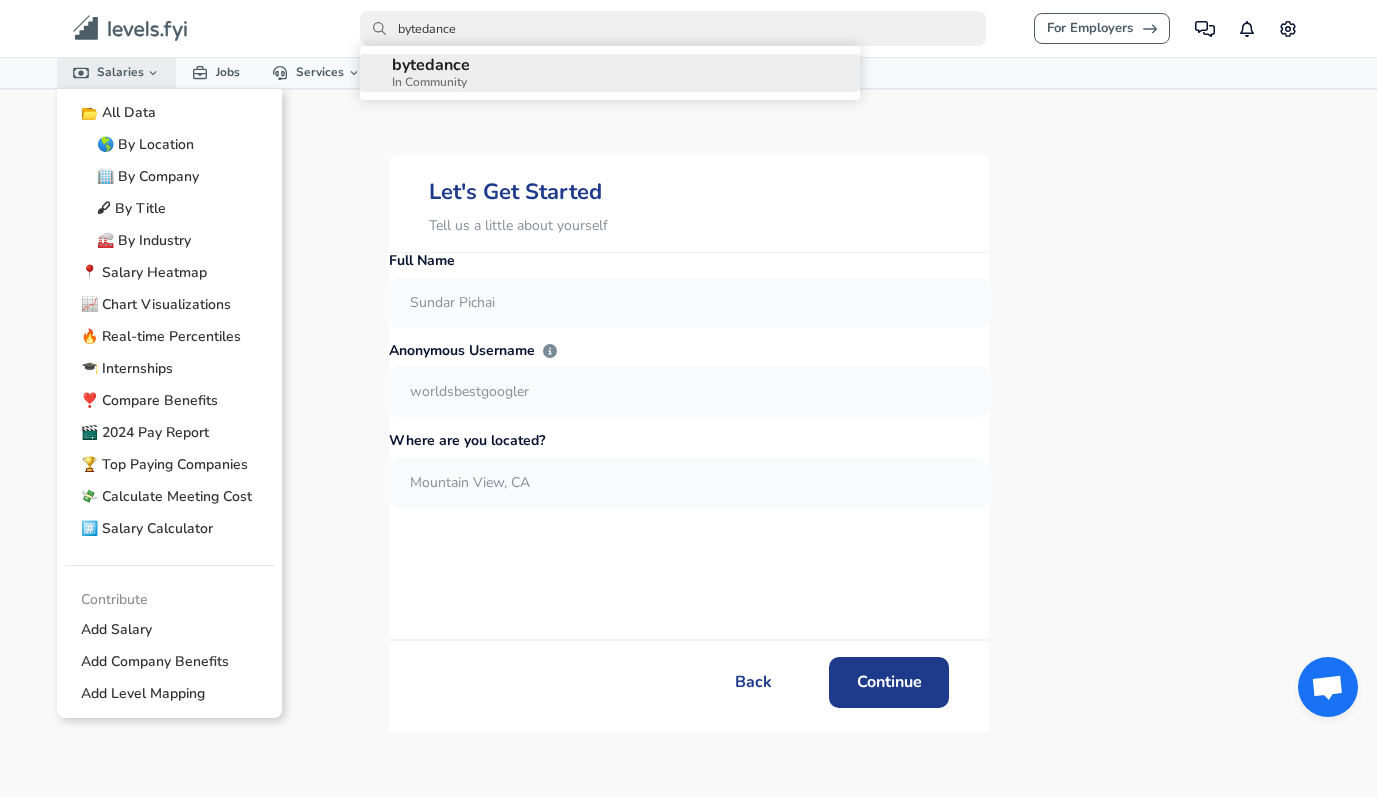 type on "bytedance" 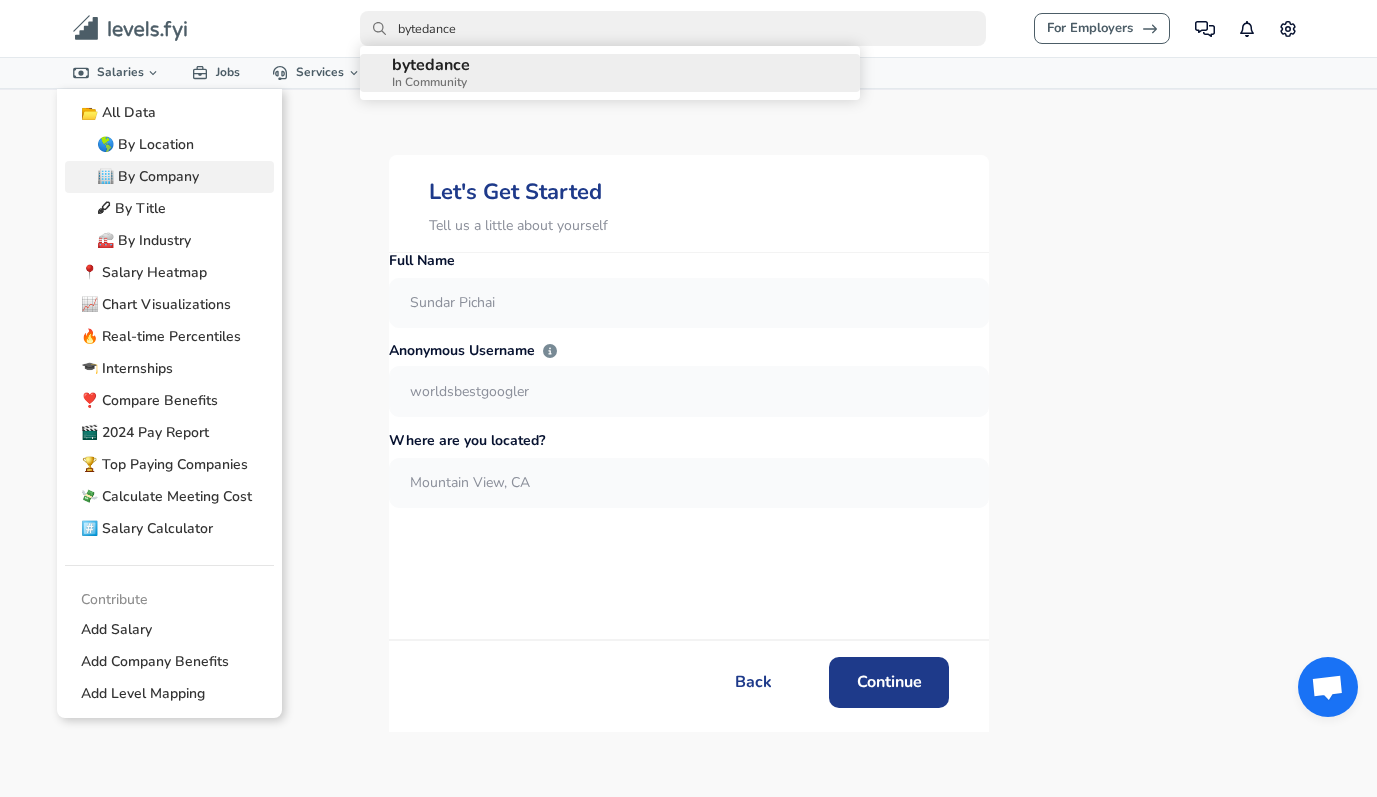 click on "🏢   By Company" at bounding box center (169, 177) 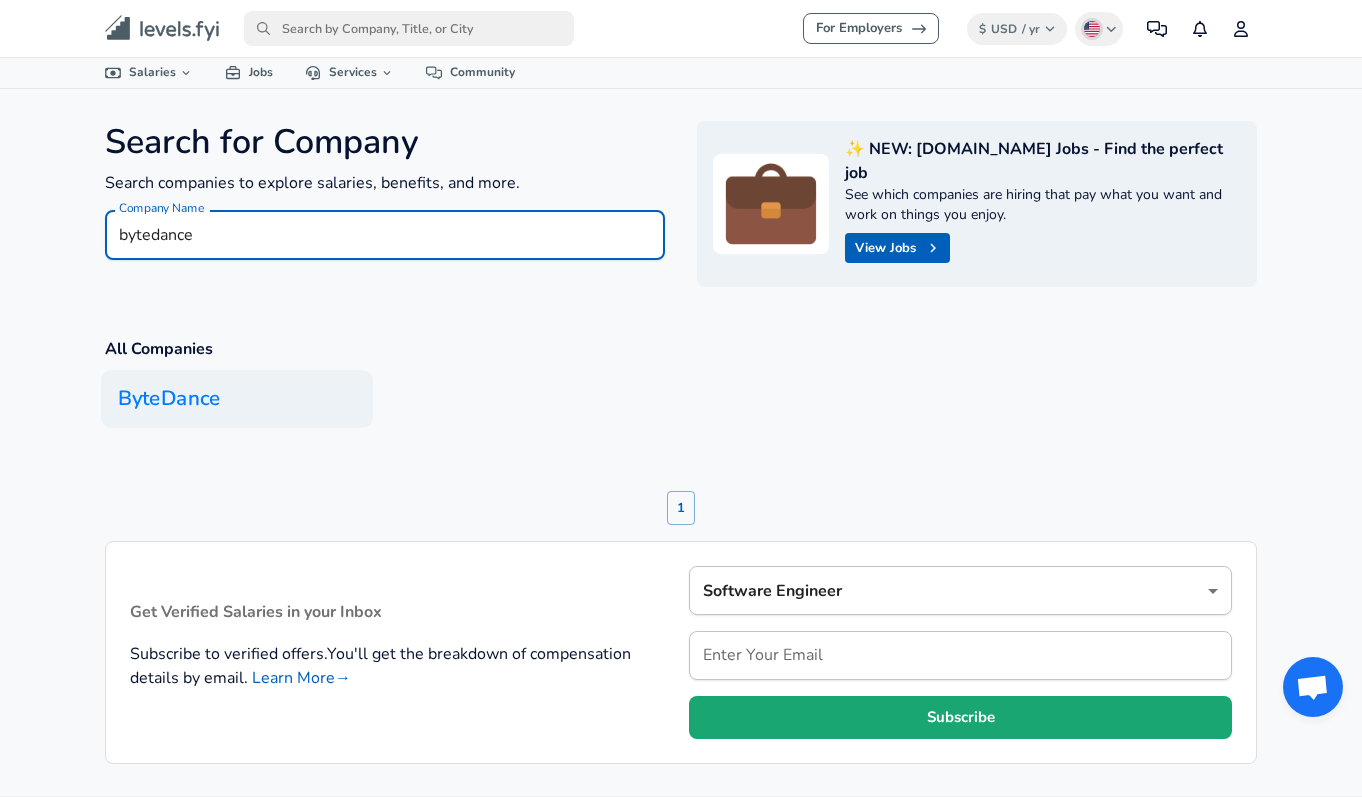 type on "bytedance" 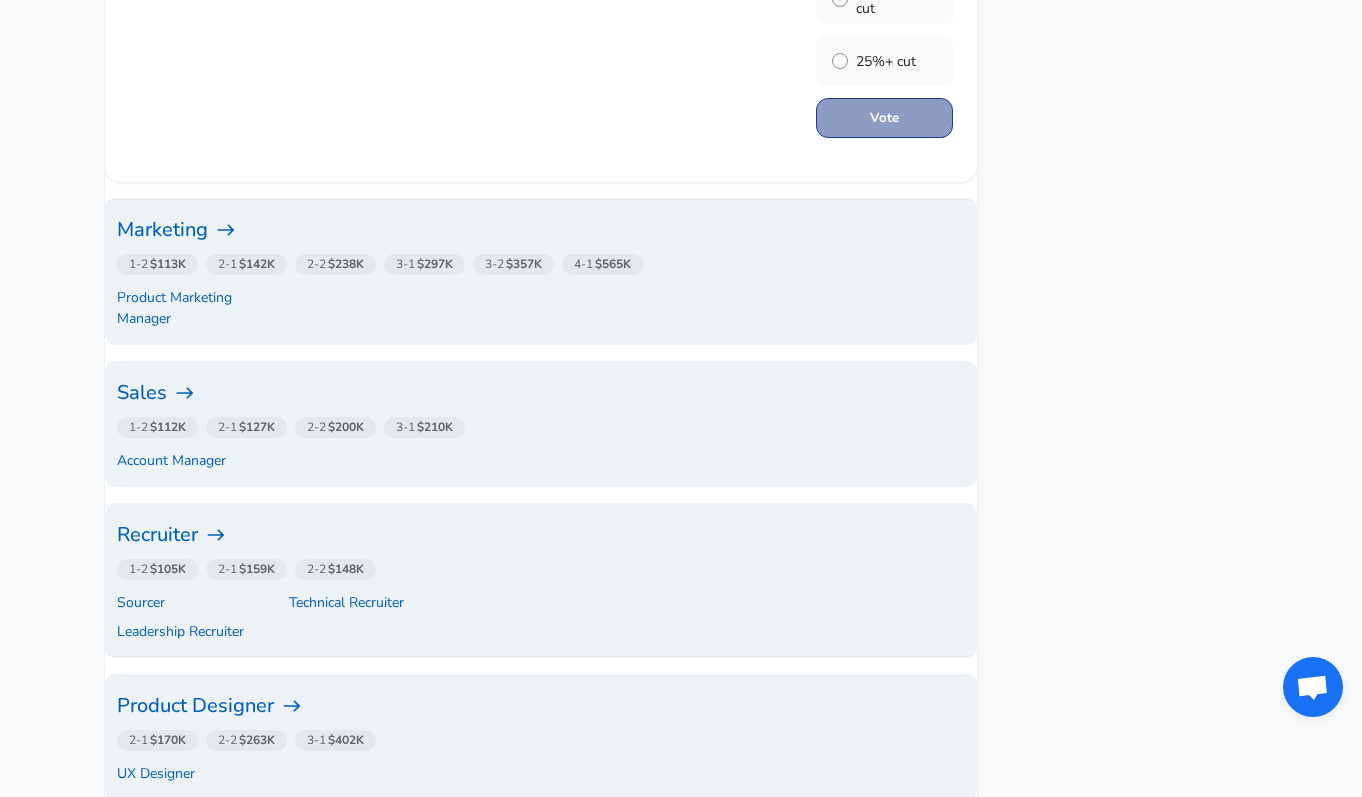 scroll, scrollTop: 1501, scrollLeft: 0, axis: vertical 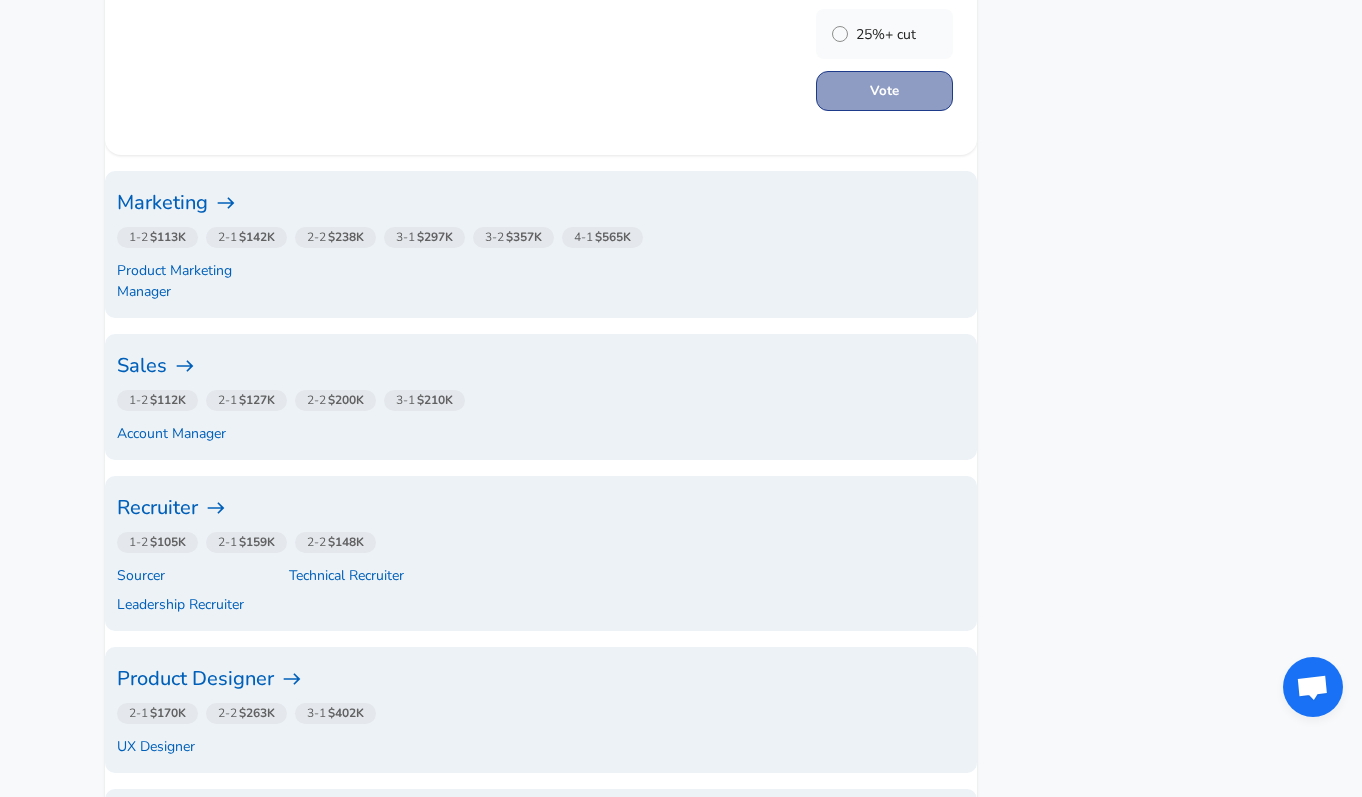 click on "Sales" at bounding box center (541, 366) 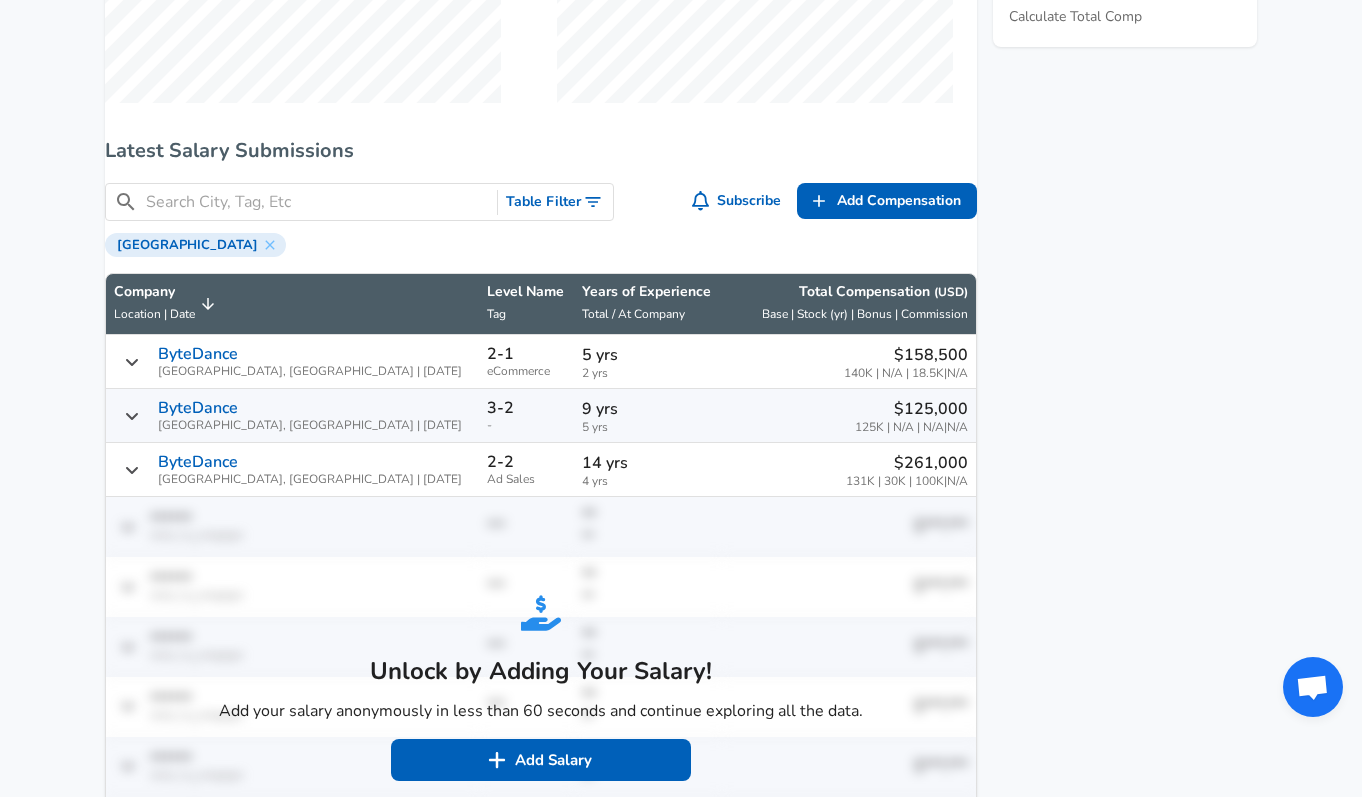 scroll, scrollTop: 1313, scrollLeft: 0, axis: vertical 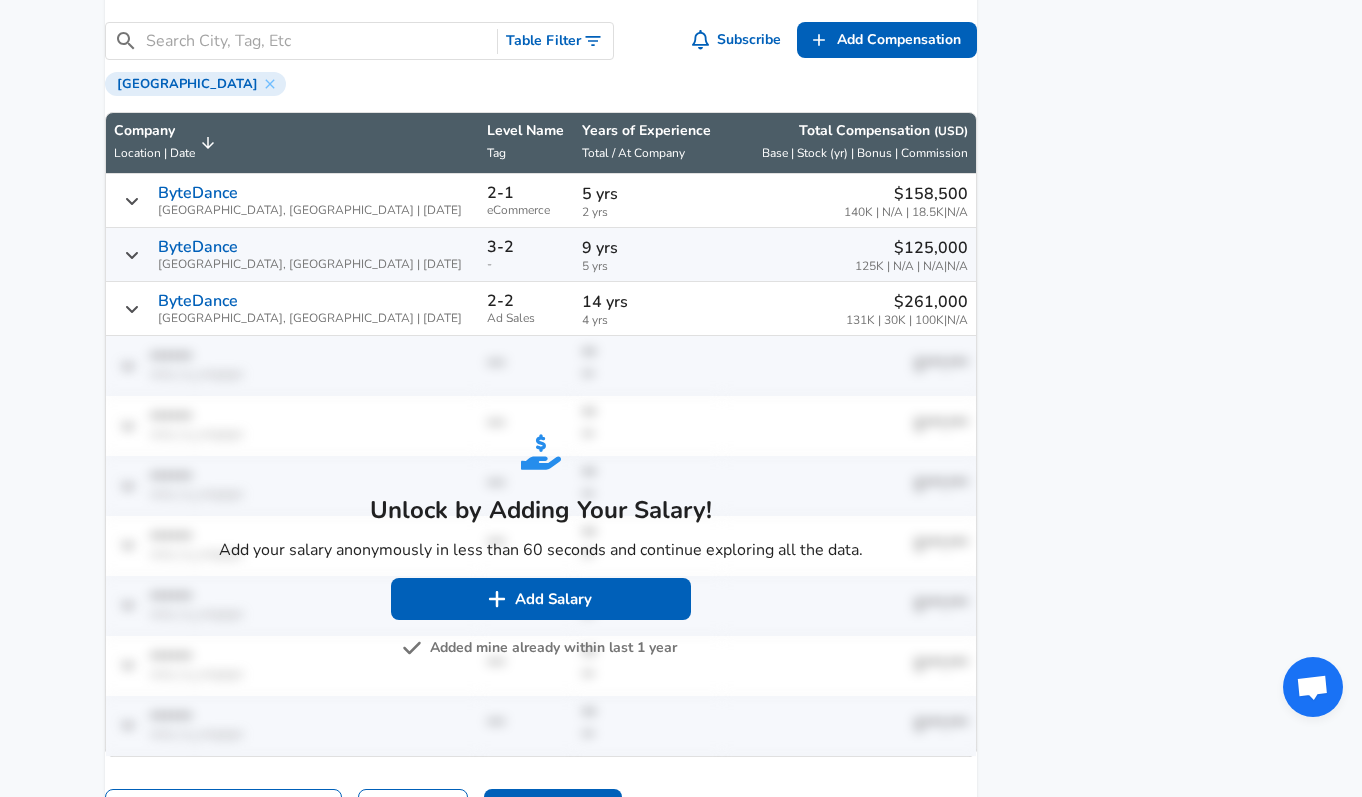 click on "Added mine already within last 1 year" at bounding box center [541, 648] 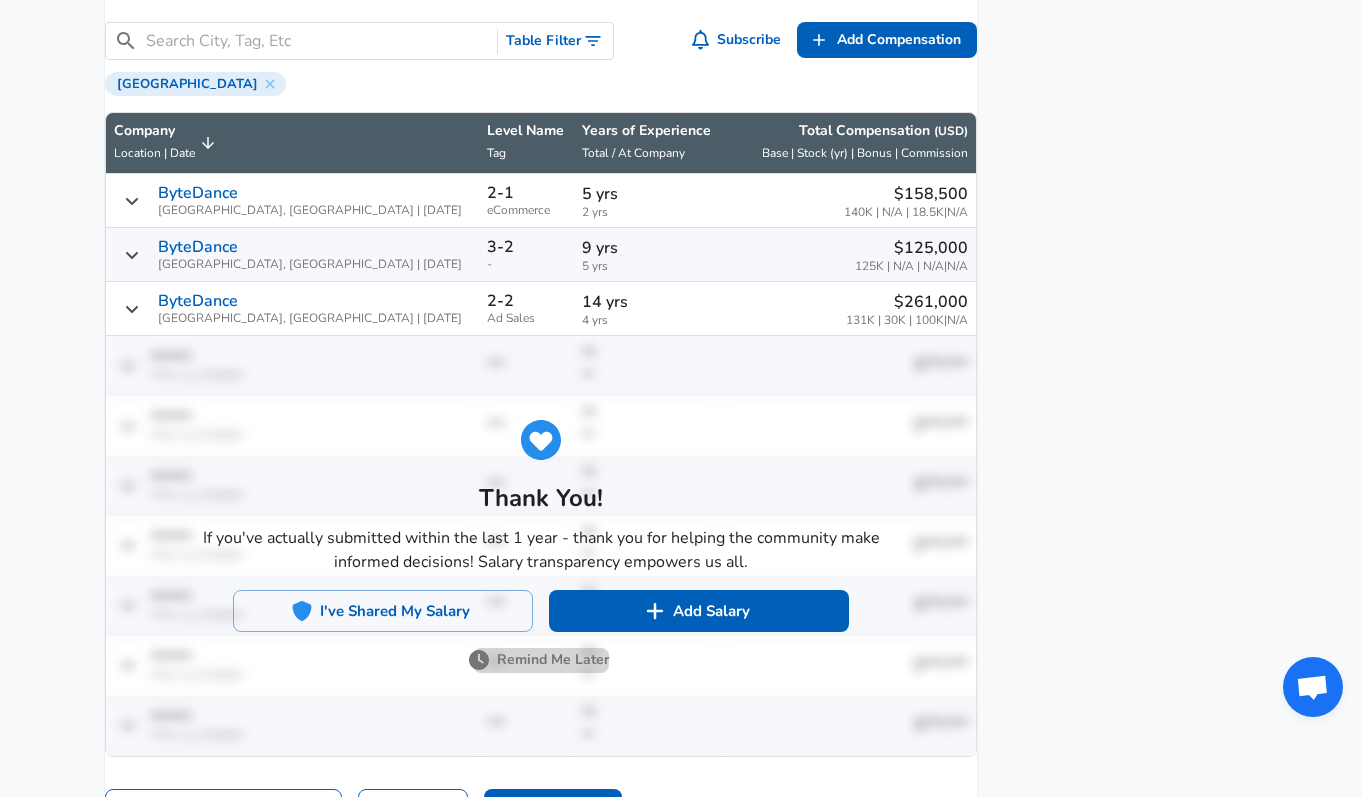click on "Remind Me Later" at bounding box center (541, 660) 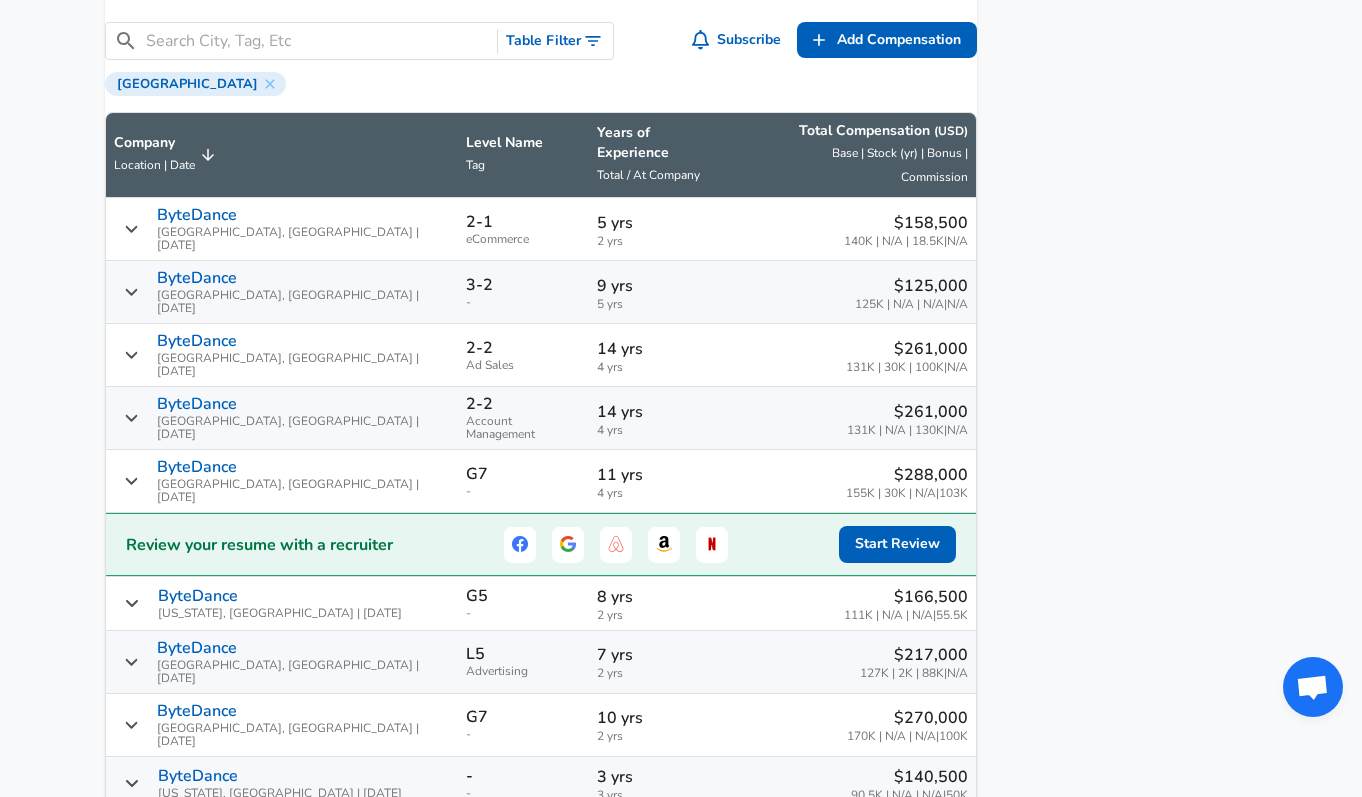 click on "-" at bounding box center [523, 491] 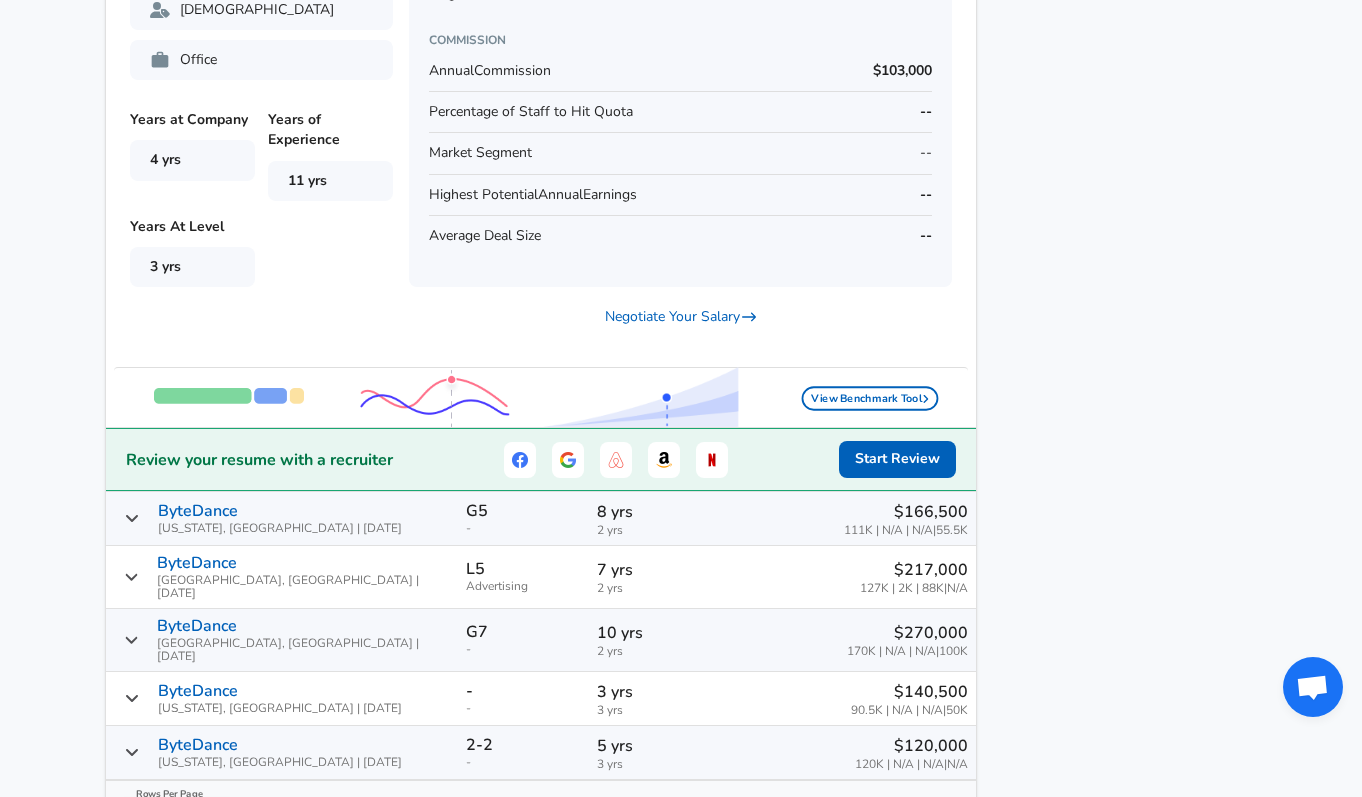 scroll, scrollTop: 2247, scrollLeft: 0, axis: vertical 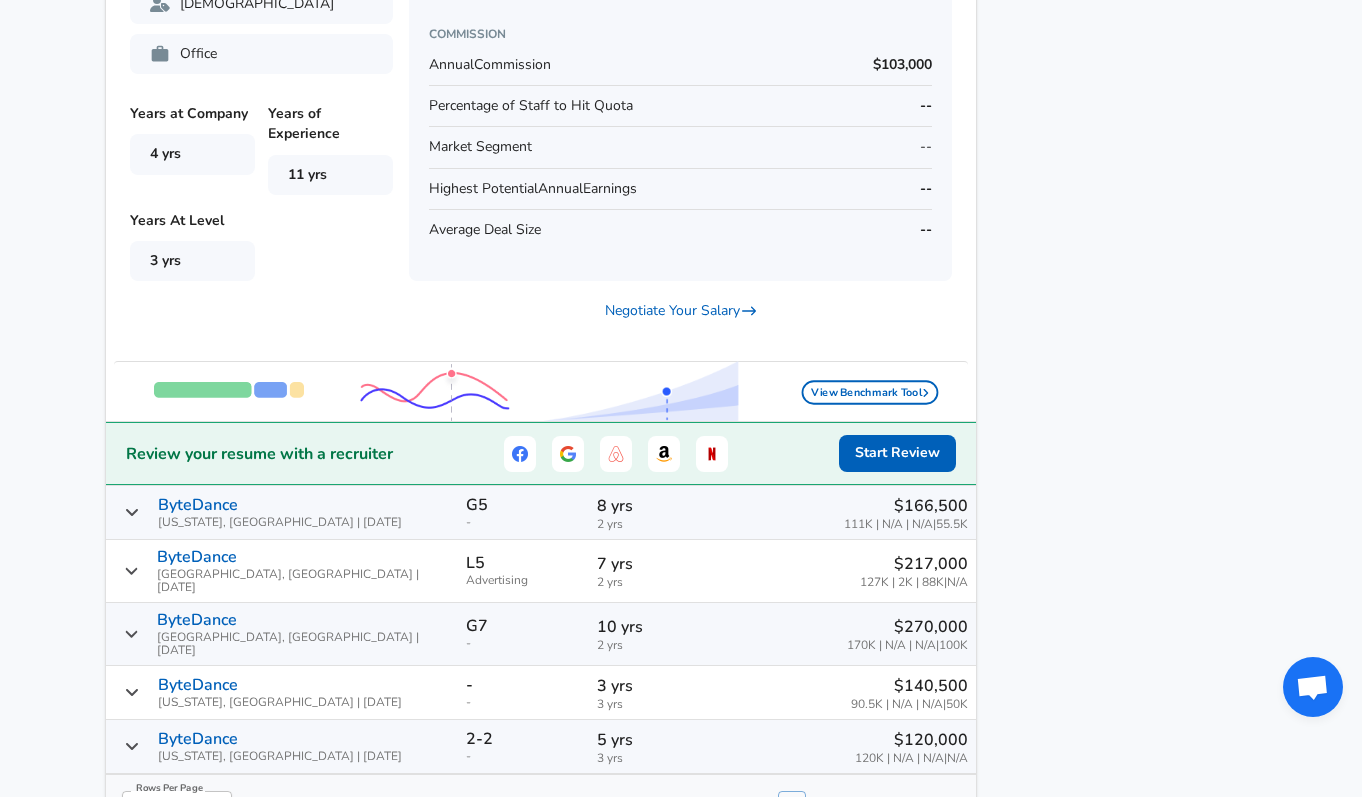 click on "G5 -" at bounding box center (523, 513) 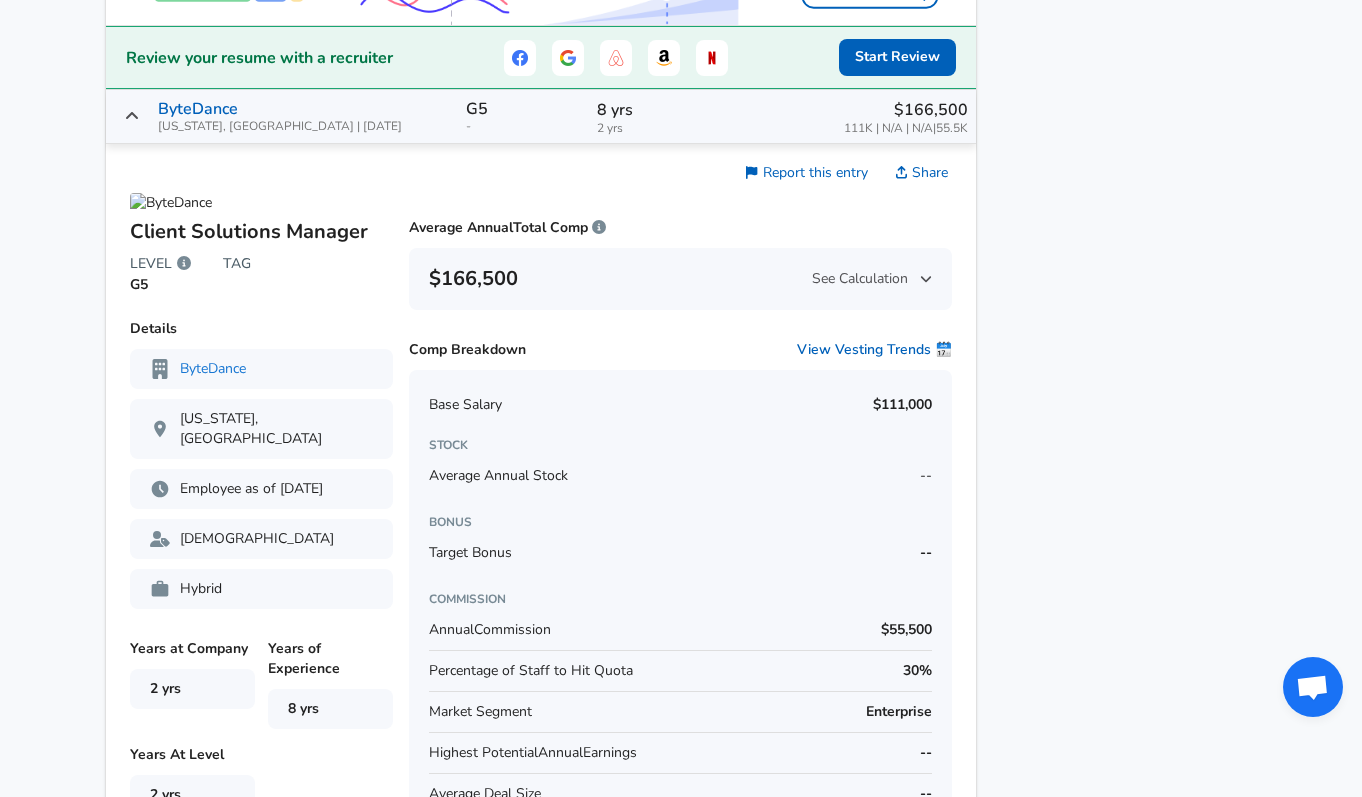 scroll, scrollTop: 2645, scrollLeft: 0, axis: vertical 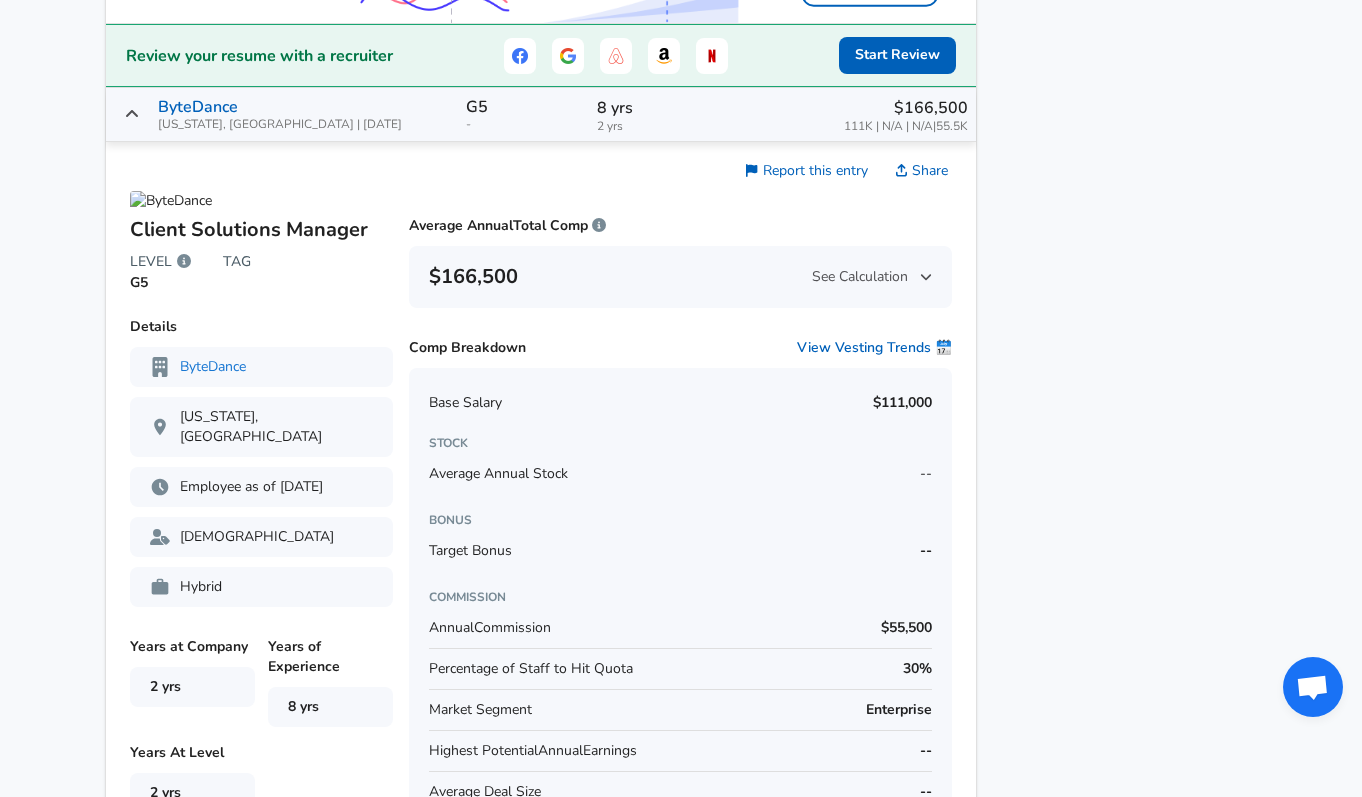 click on "For Employers $ USD / yr Change English (US) Change Community Notifications Profile All Data By Location By Company By Title Salary Calculator Chart Visualizations Verified Salaries Internships Negotiation Support Compare Benefits Who's Hiring 2024 Pay Report Top Paying Companies Integrate Blog Press Google Software Engineer Product Manager [US_STATE][GEOGRAPHIC_DATA] Area Data Scientist View Individual Data Points   Levels FYI Logo Salaries 📂   All Data 🌎   By Location 🏢   By Company 🖋    By Title 🏭️    By Industry 📍   Salary Heatmap 📈   Chart Visualizations 🔥   Real-time Percentiles 🎓   Internships ❣️   Compare Benefits 🎬   2024 Pay Report 🏆   Top Paying Companies 💸   Calculate Meeting Cost #️⃣   Salary Calculator Contribute Add Salary Add Company Benefits Add Level Mapping Jobs Services Candidate Services 💵  Negotiation Coaching 📄  Resume Review 🎁  Gift a Resume Review For Employers Interactive Offers Real-time Percentiles  🔥 Compensation Benchmarking Community" at bounding box center (681, -2247) 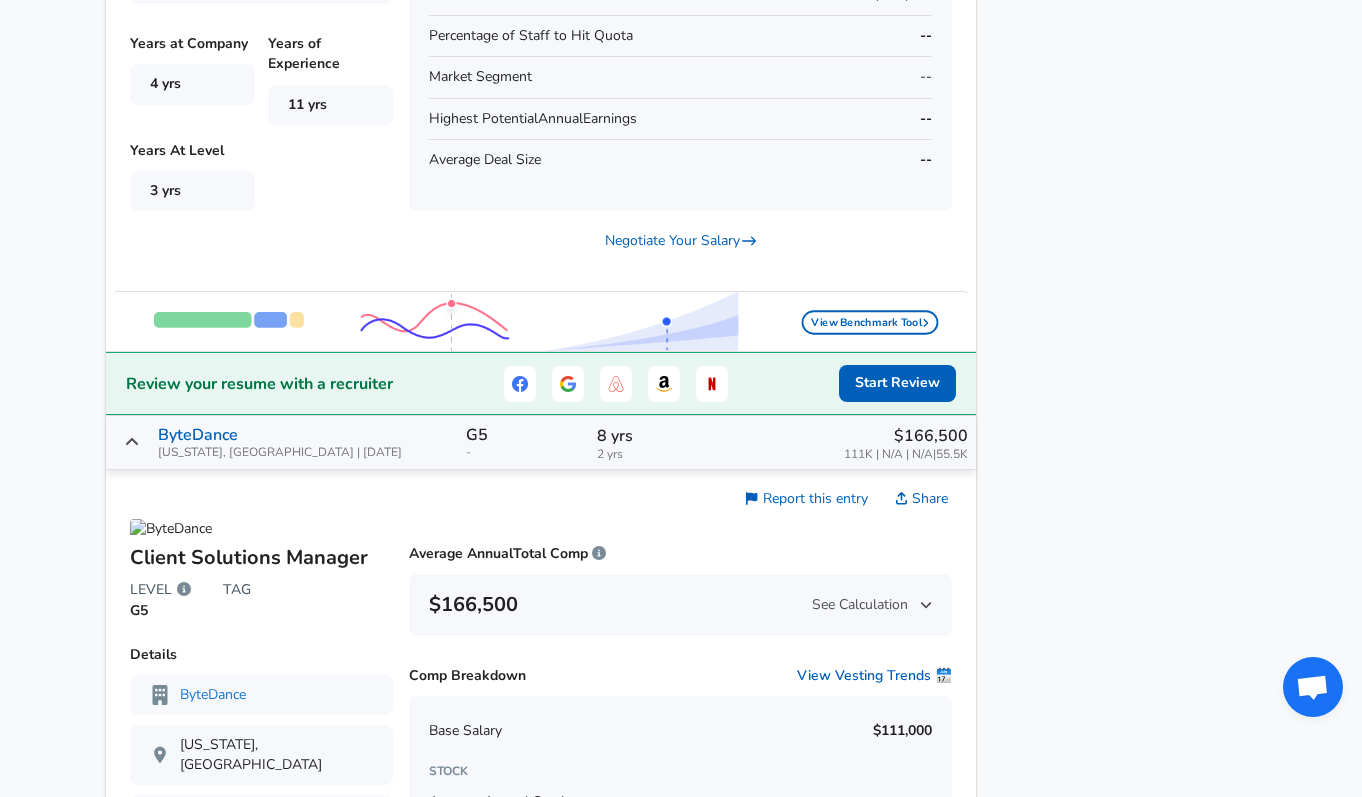 scroll, scrollTop: 2324, scrollLeft: 0, axis: vertical 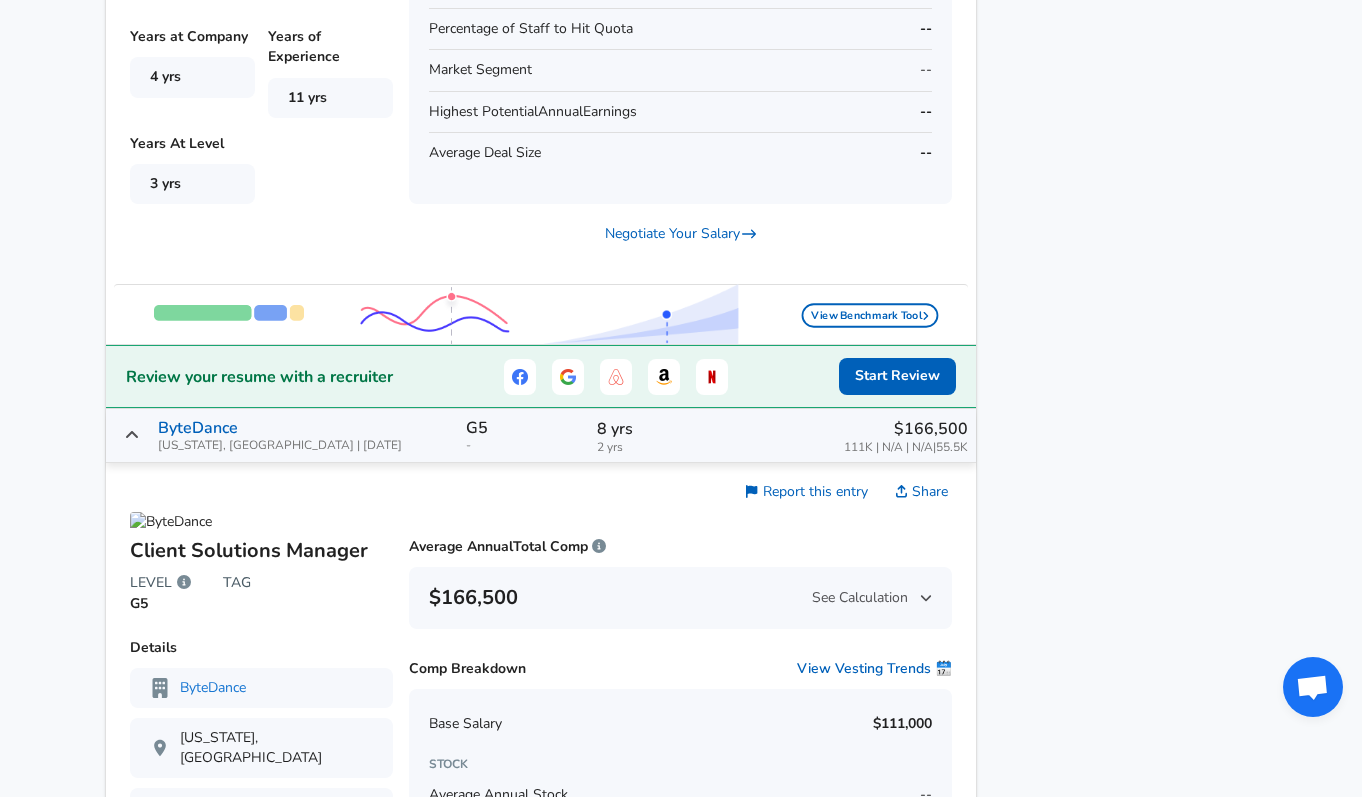 click on "8    yrs" at bounding box center (659, 429) 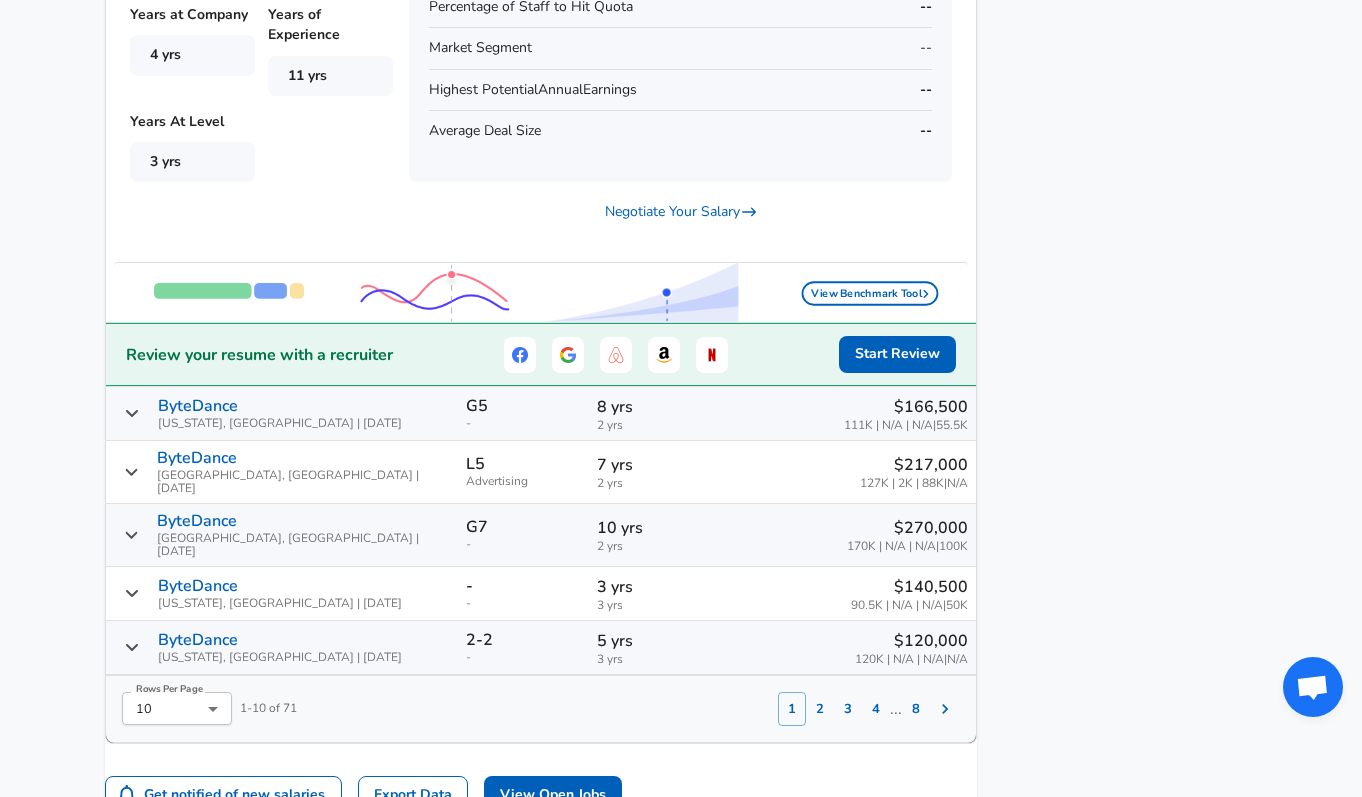 scroll, scrollTop: 2352, scrollLeft: 0, axis: vertical 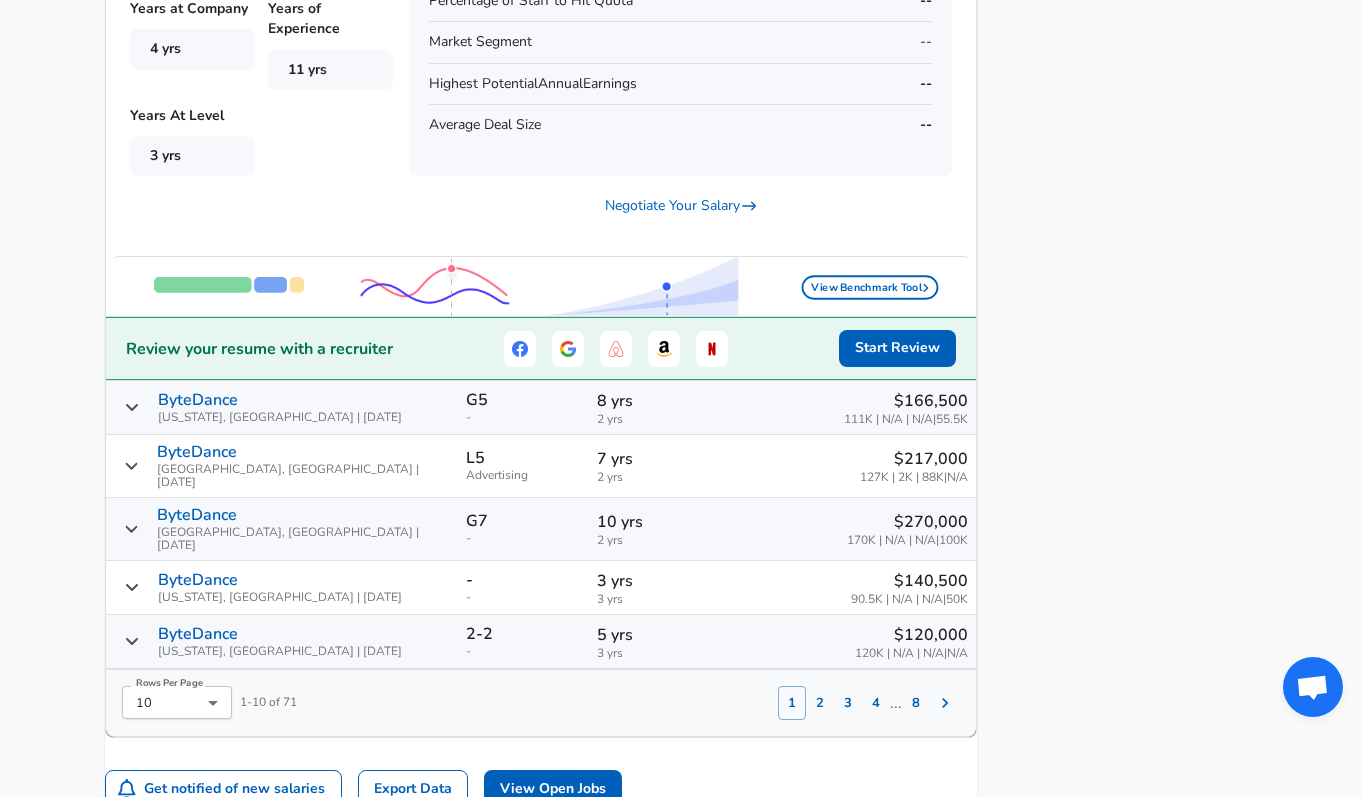 click on "2    yrs" at bounding box center (659, 540) 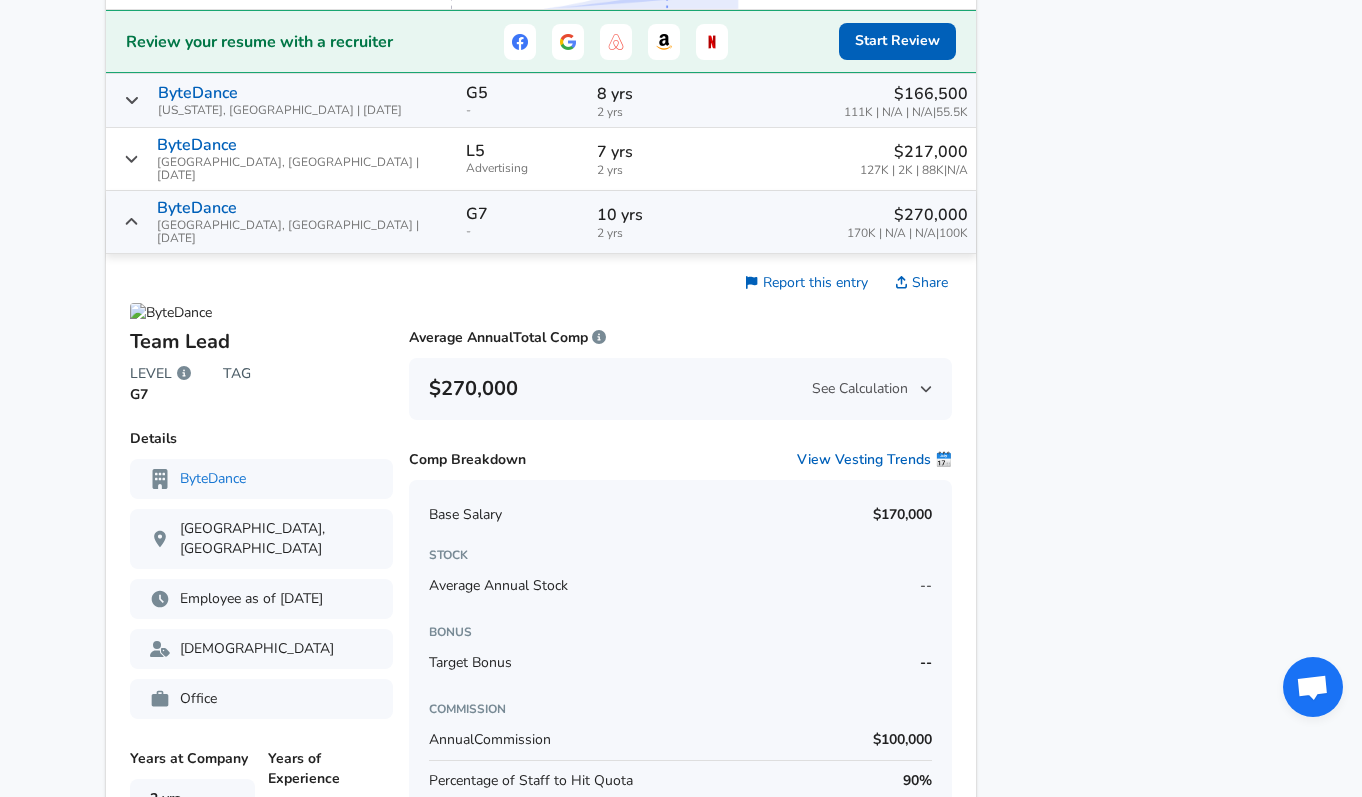 scroll, scrollTop: 2549, scrollLeft: 0, axis: vertical 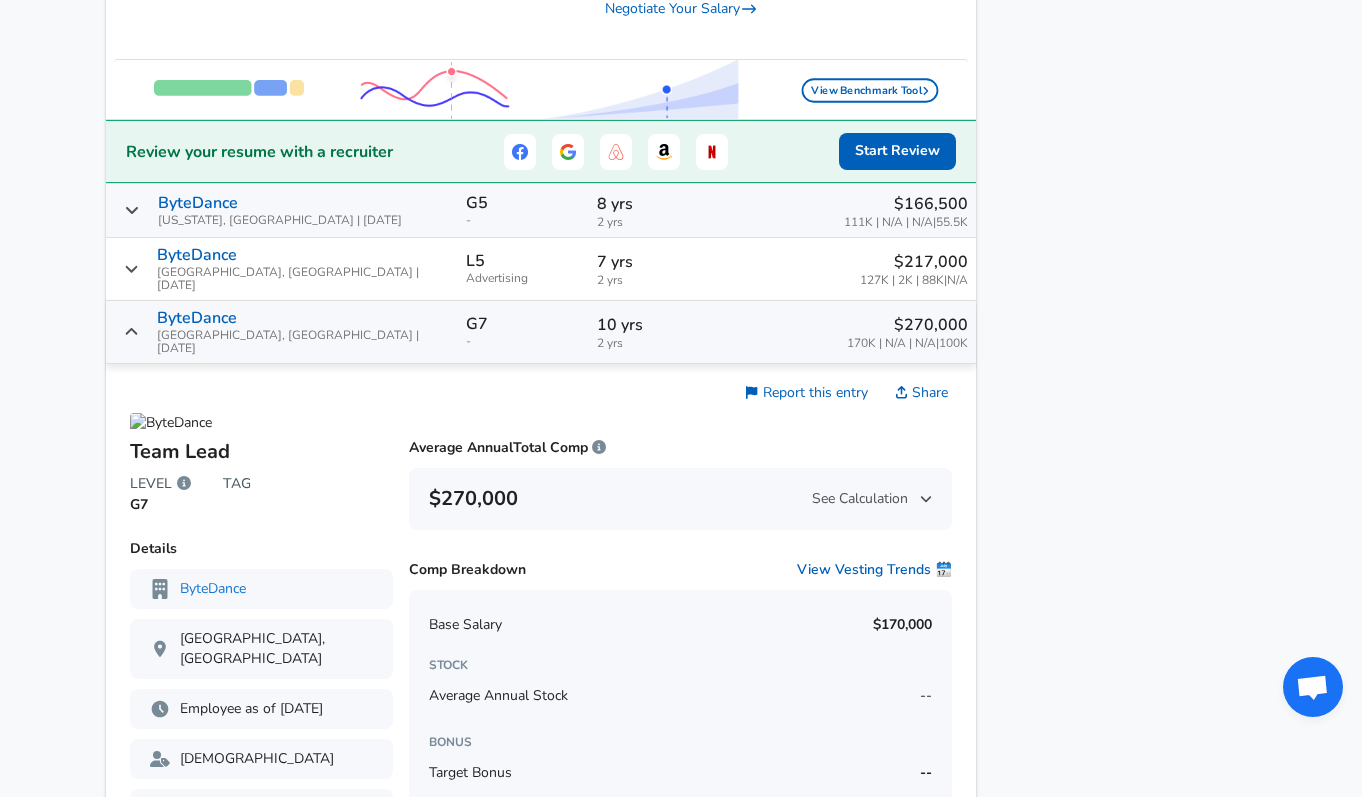 click 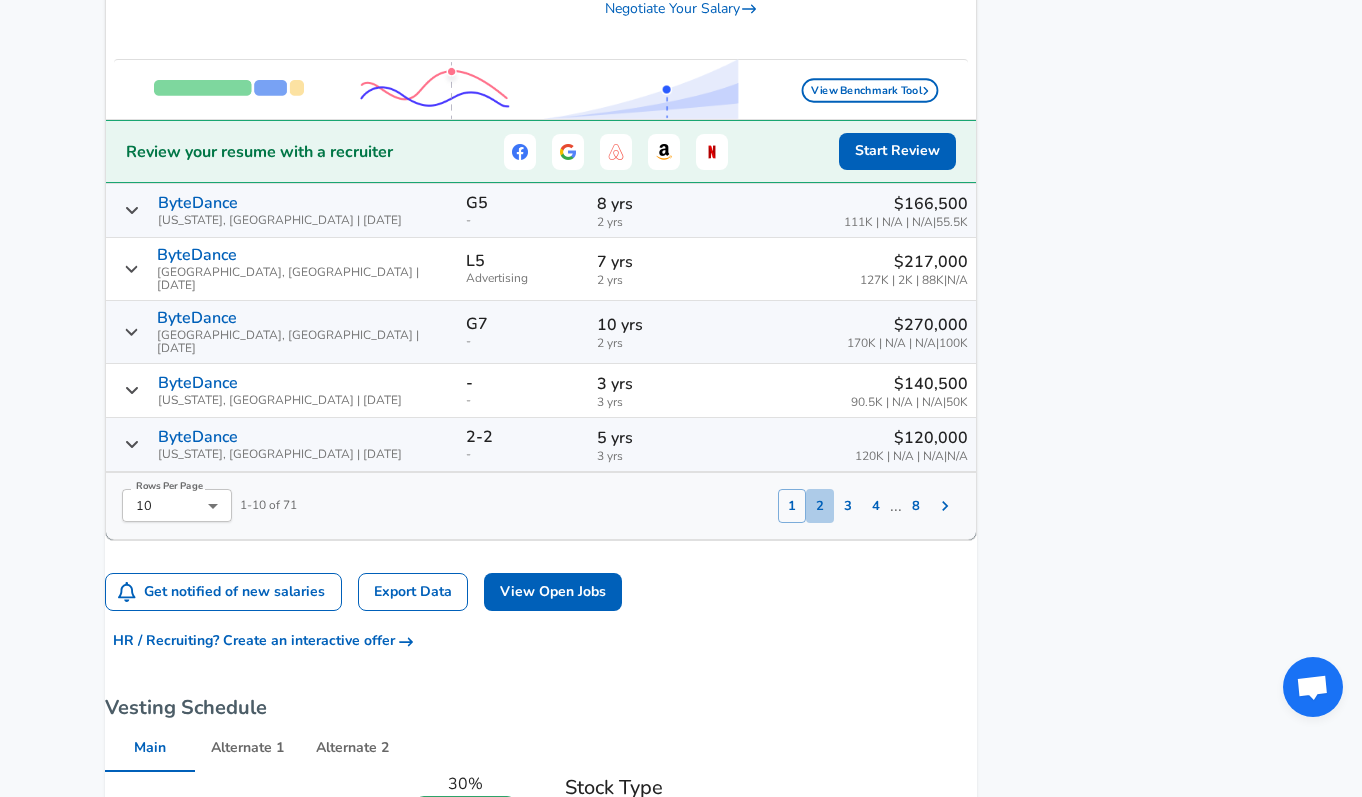 click on "2" at bounding box center [820, 506] 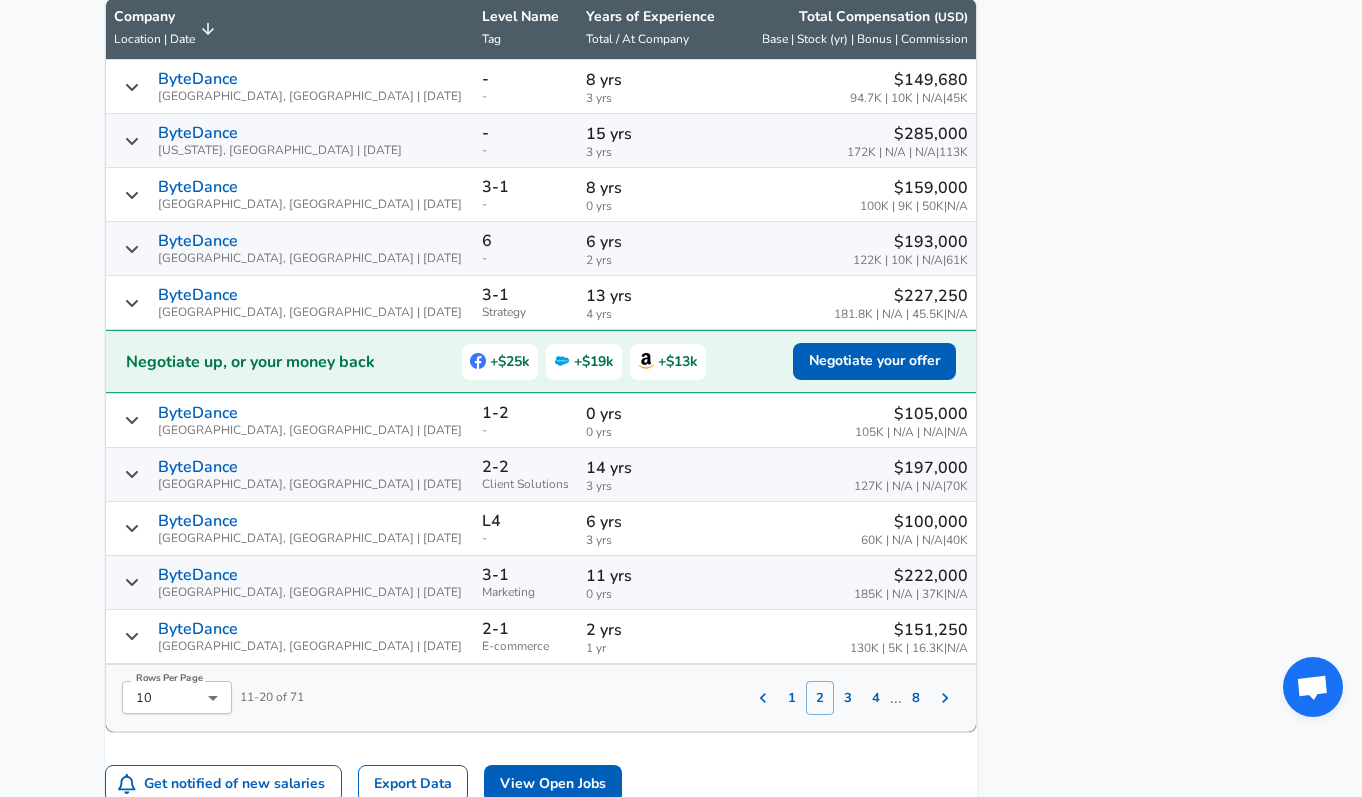 scroll, scrollTop: 1425, scrollLeft: 0, axis: vertical 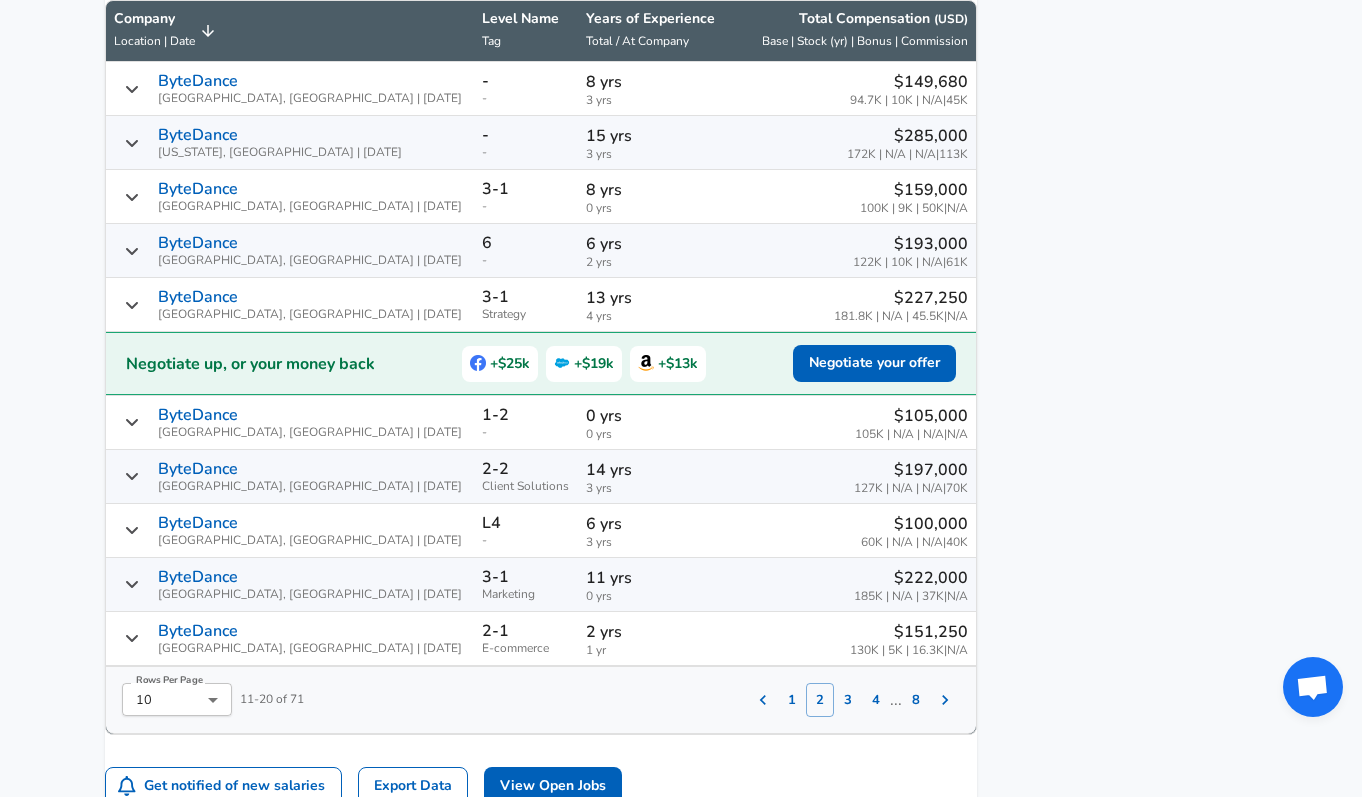 click on "14    yrs" at bounding box center [651, 470] 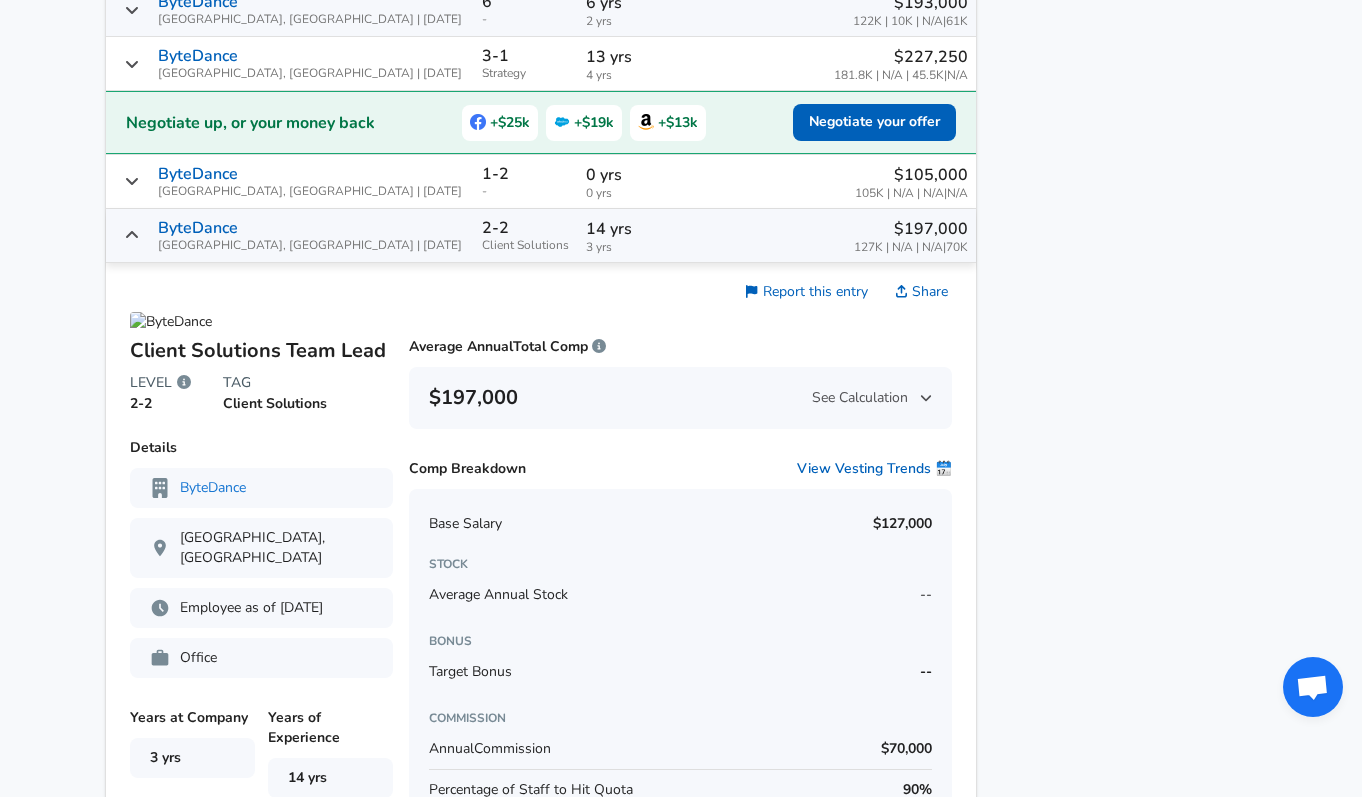 scroll, scrollTop: 1659, scrollLeft: 0, axis: vertical 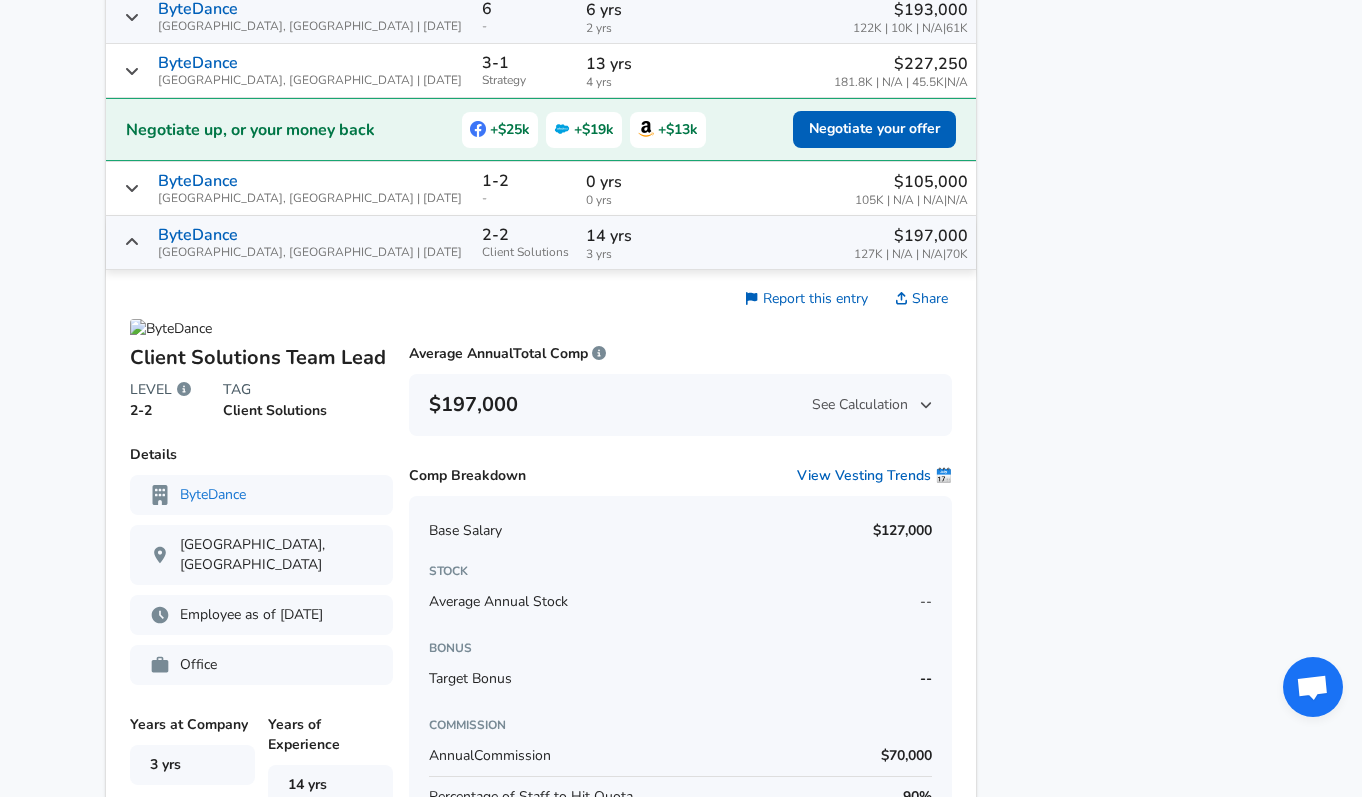 click on "[GEOGRAPHIC_DATA], [GEOGRAPHIC_DATA]   |   [DATE]" at bounding box center (310, 252) 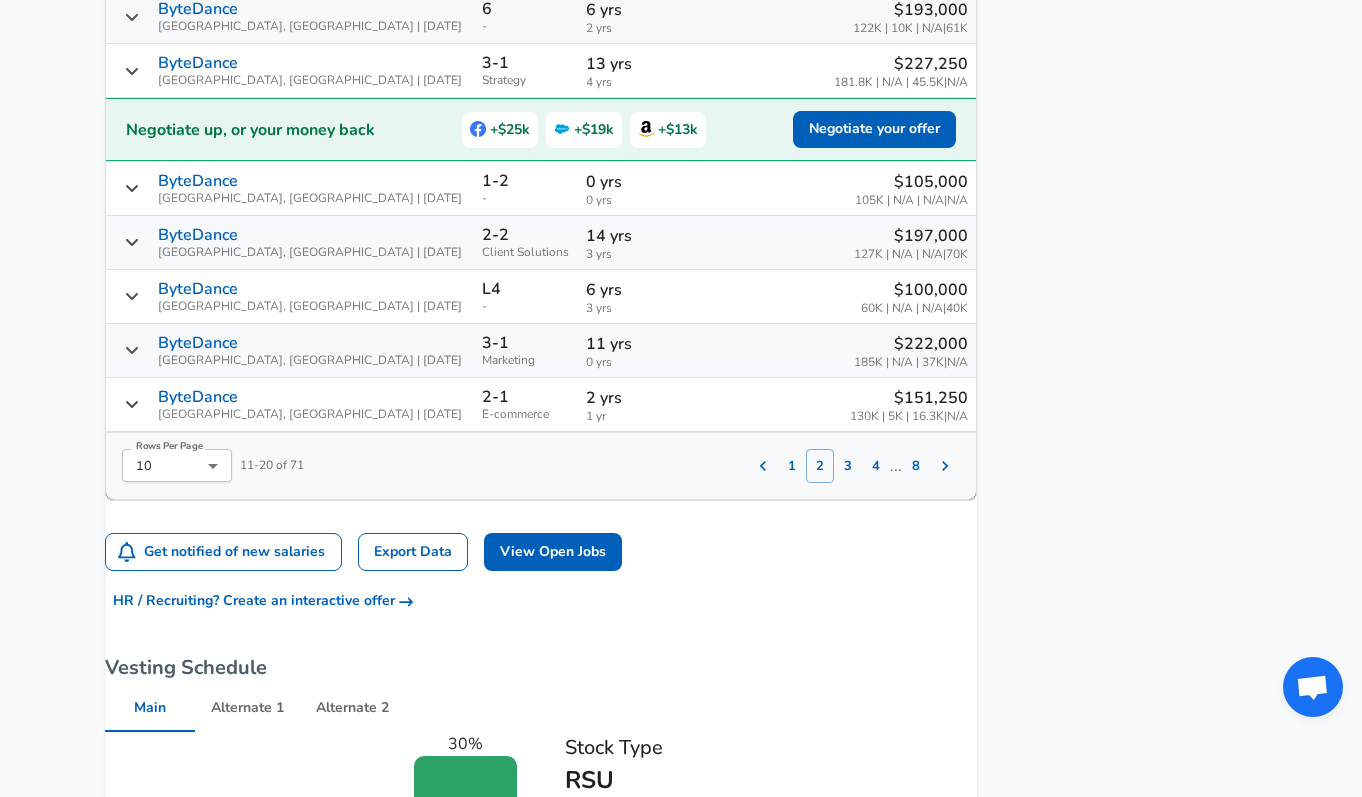 click on "[GEOGRAPHIC_DATA], [GEOGRAPHIC_DATA]   |   [DATE]" at bounding box center [310, 360] 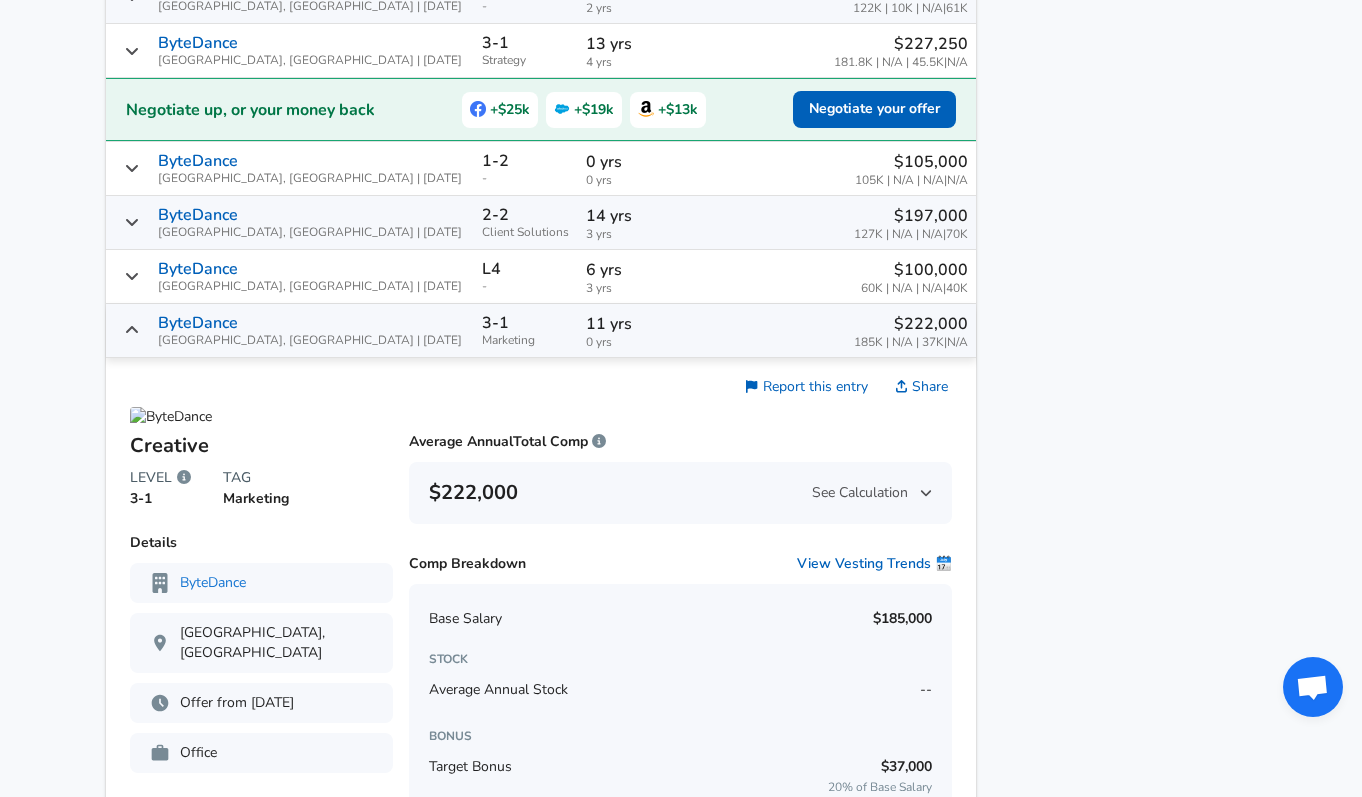 scroll, scrollTop: 1684, scrollLeft: 0, axis: vertical 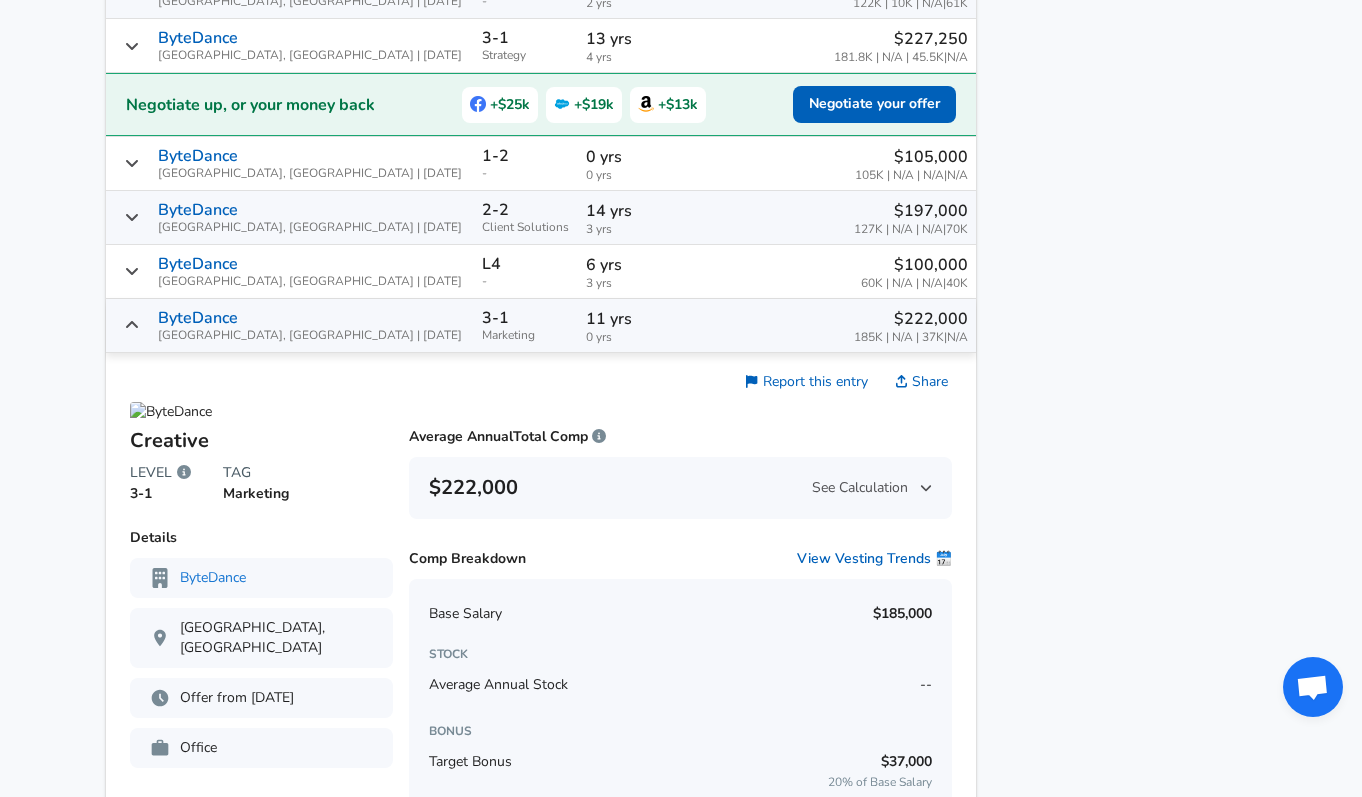 click 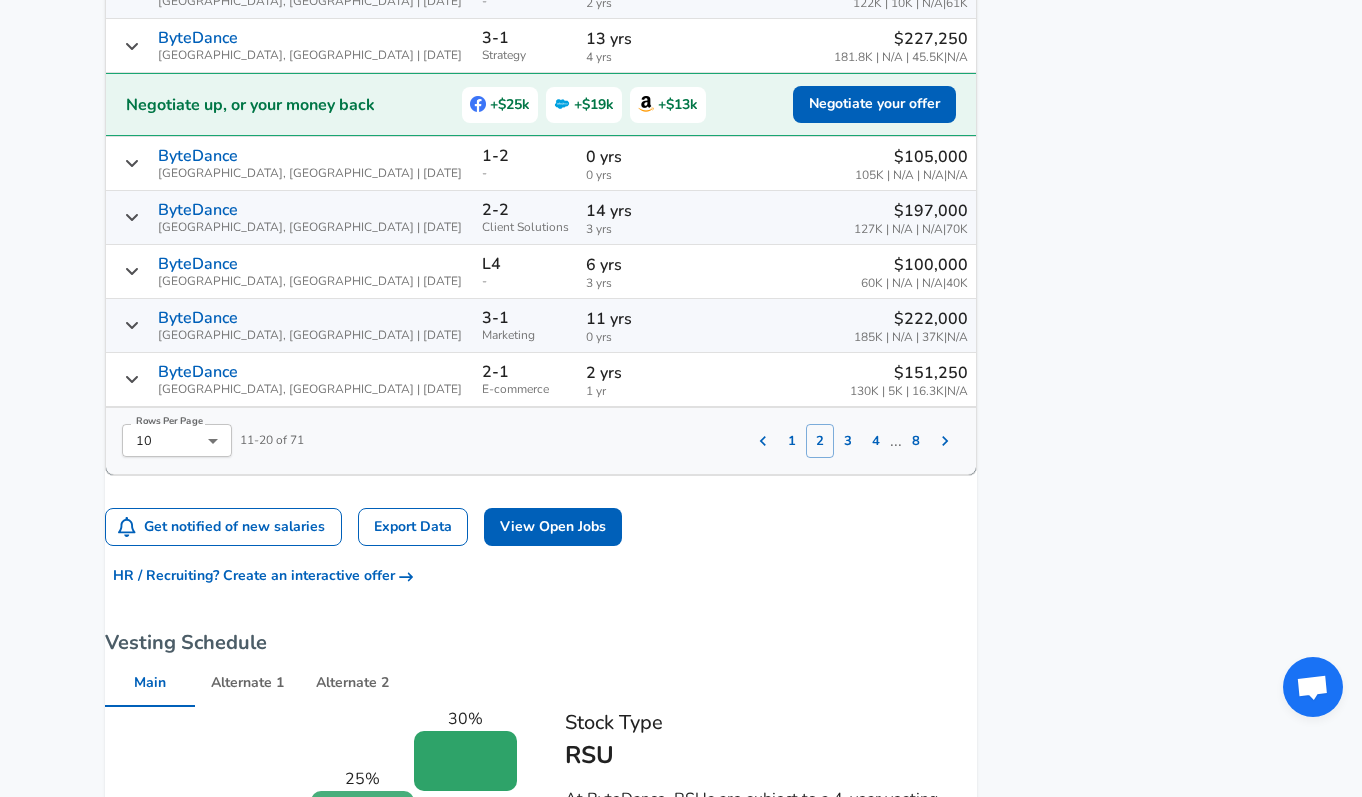 click on "3" at bounding box center [848, 441] 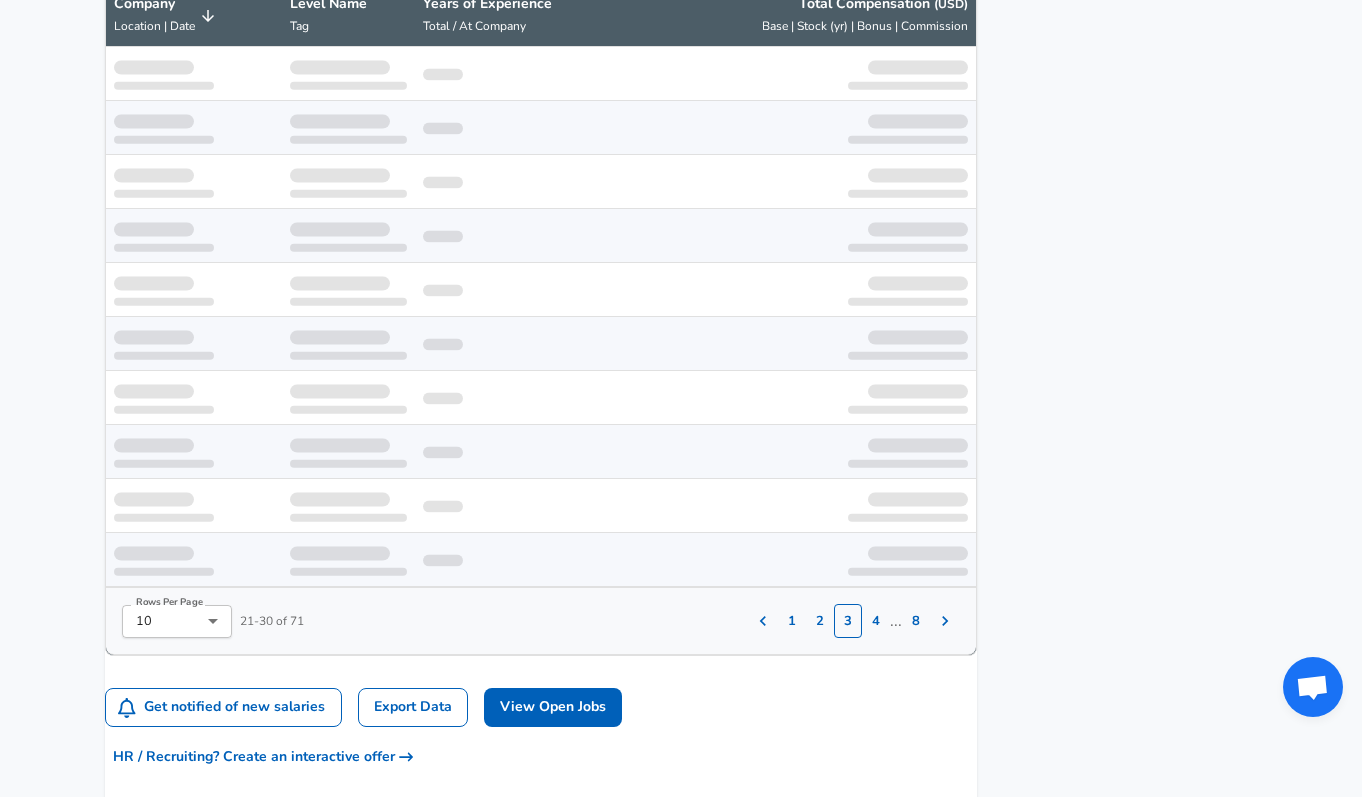 scroll, scrollTop: 1425, scrollLeft: 0, axis: vertical 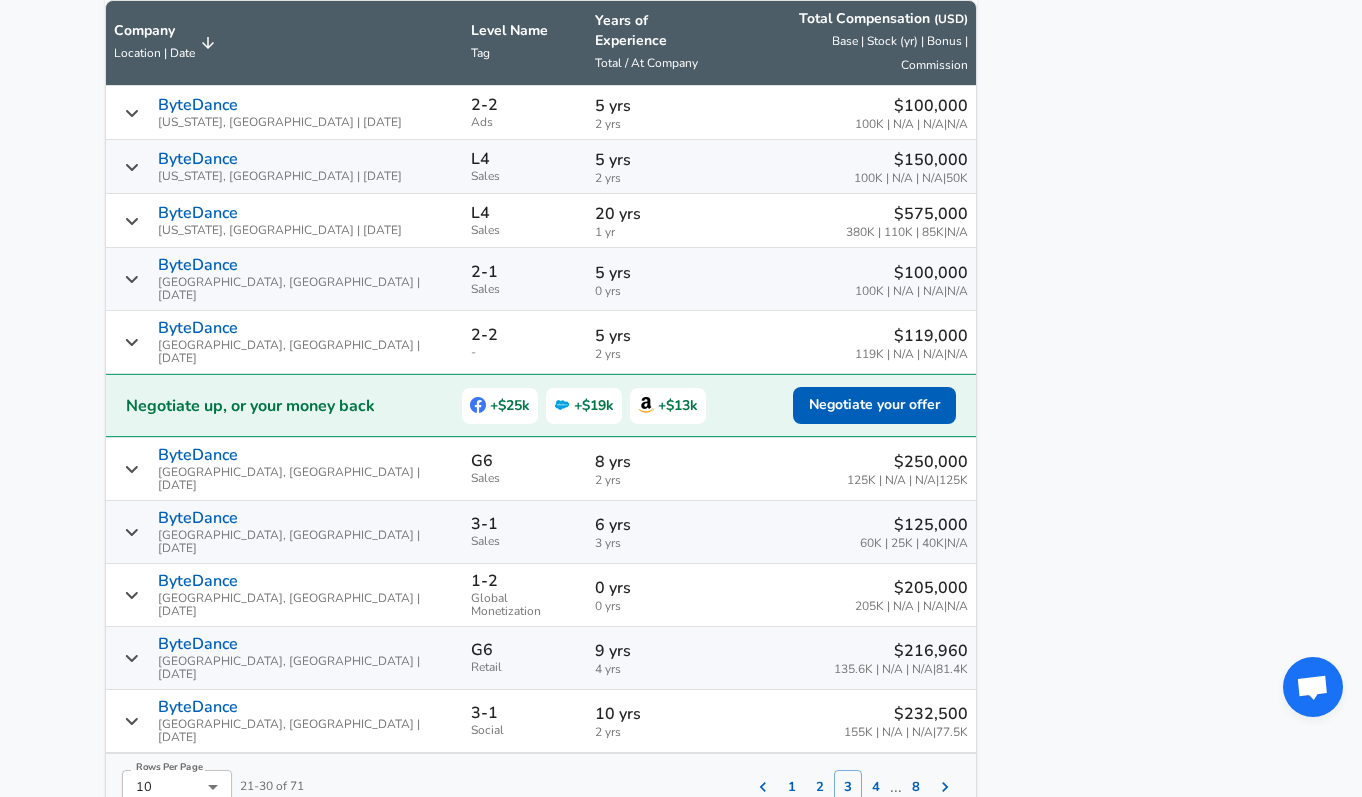 click on "20    yrs   1    yr" at bounding box center (658, 221) 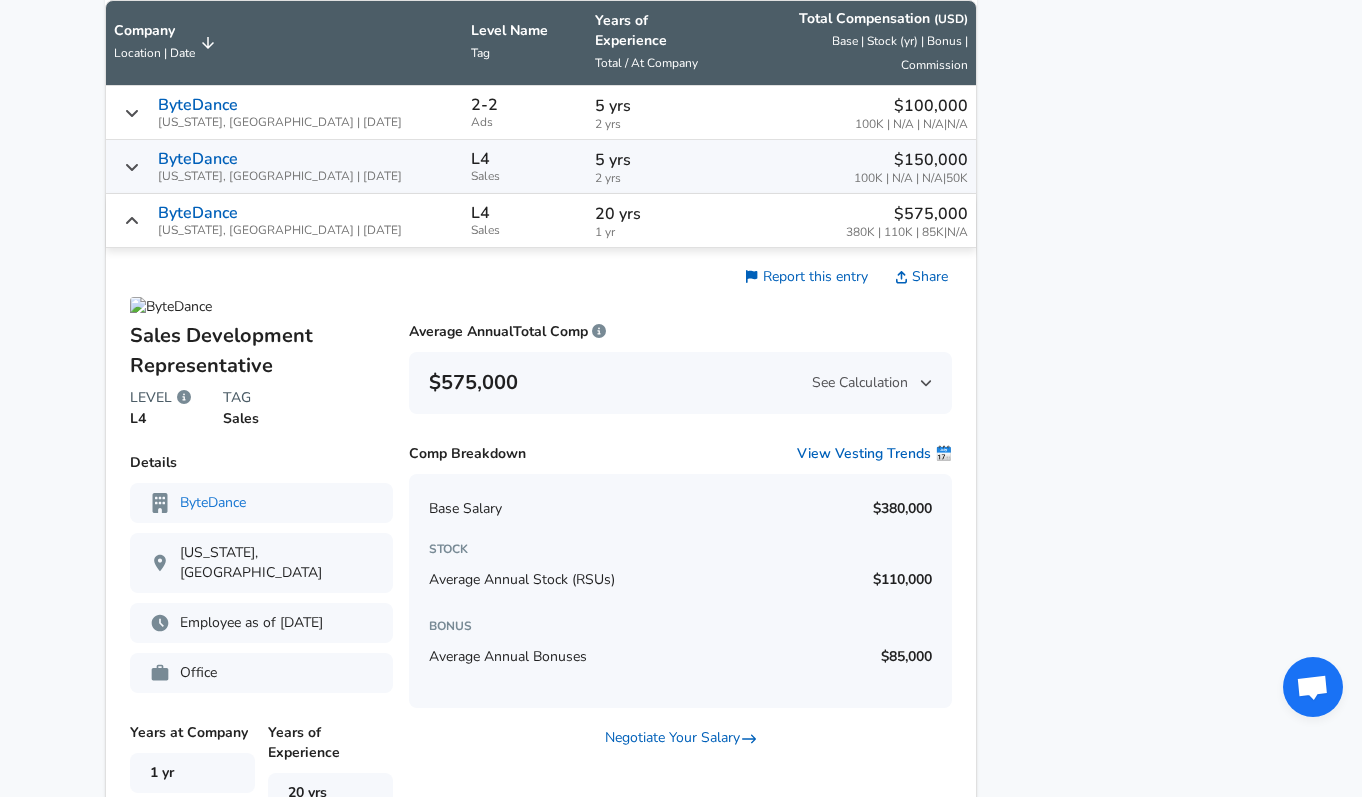 click 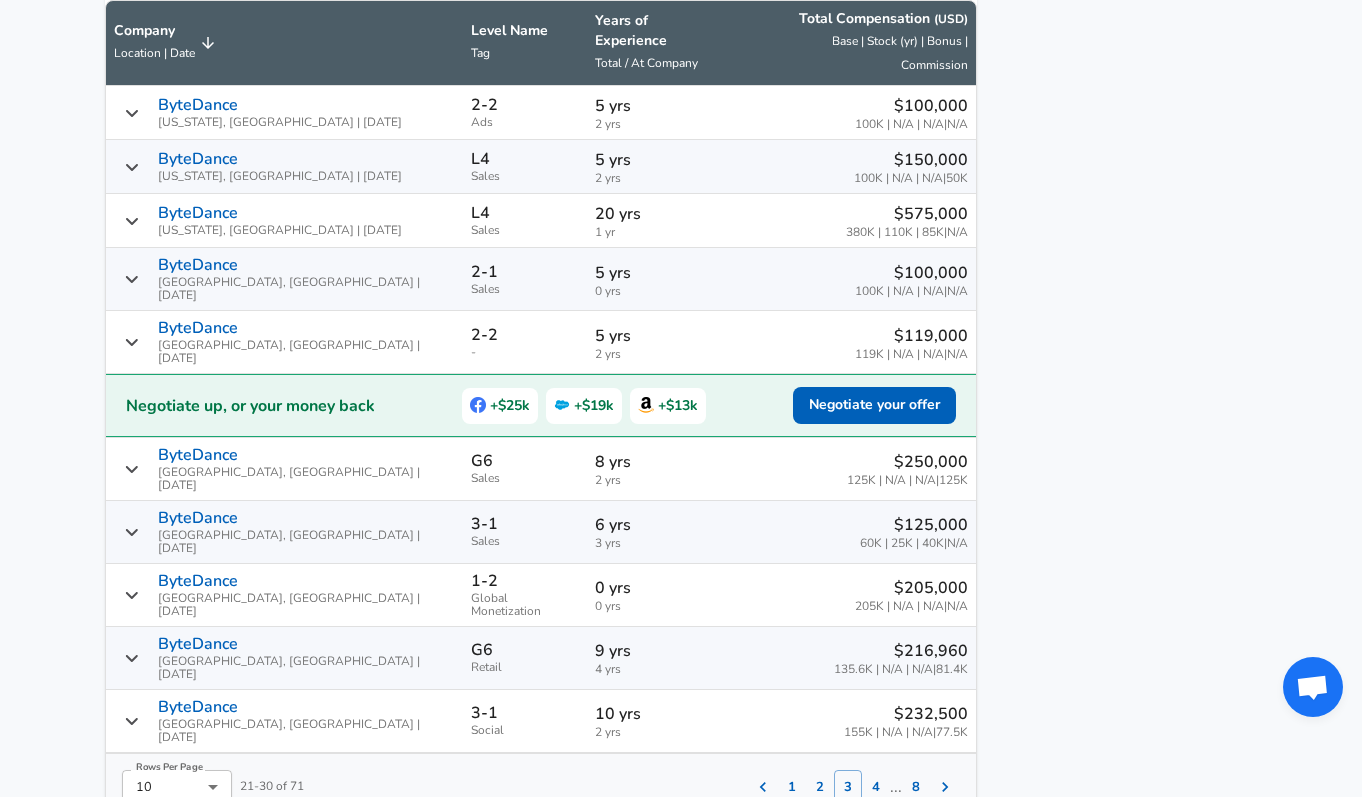 click on "Retail" at bounding box center (525, 667) 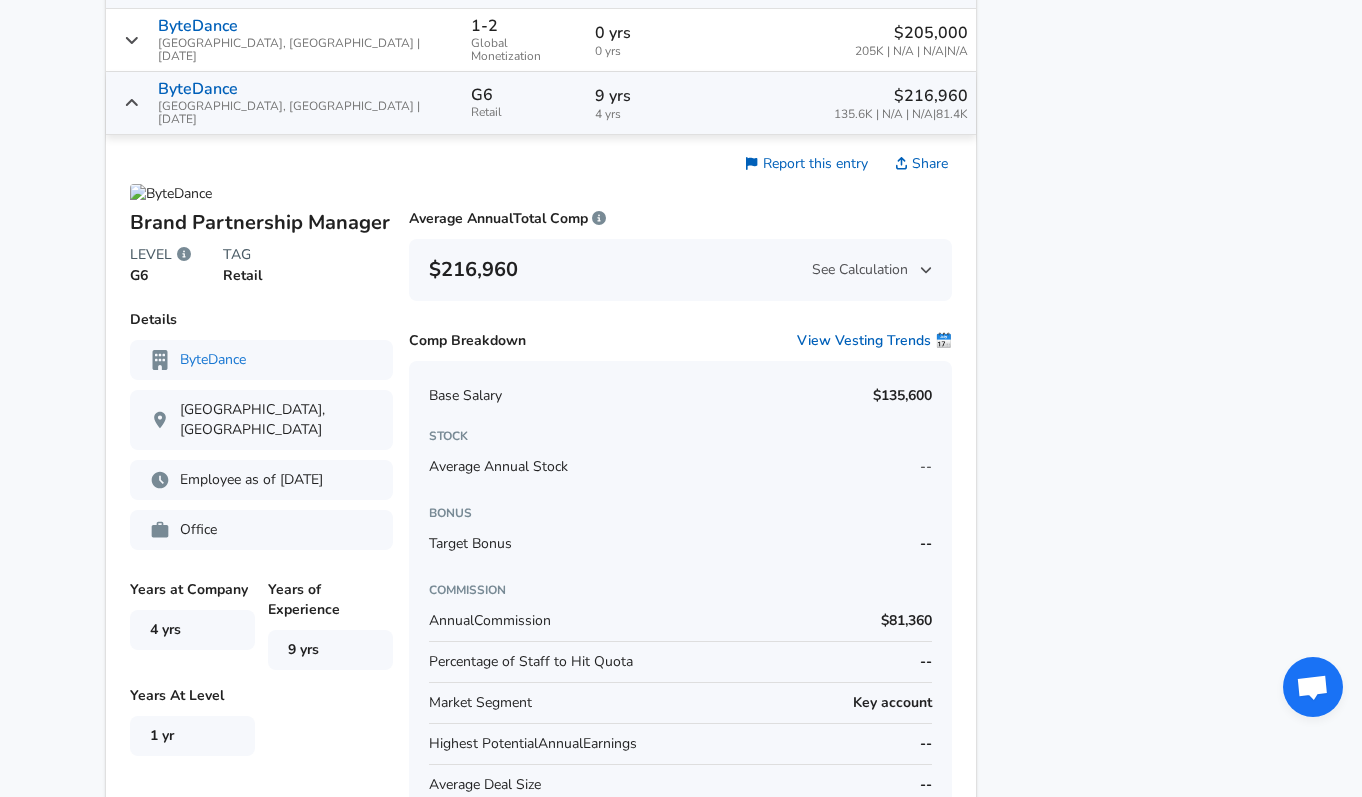 scroll, scrollTop: 1966, scrollLeft: 0, axis: vertical 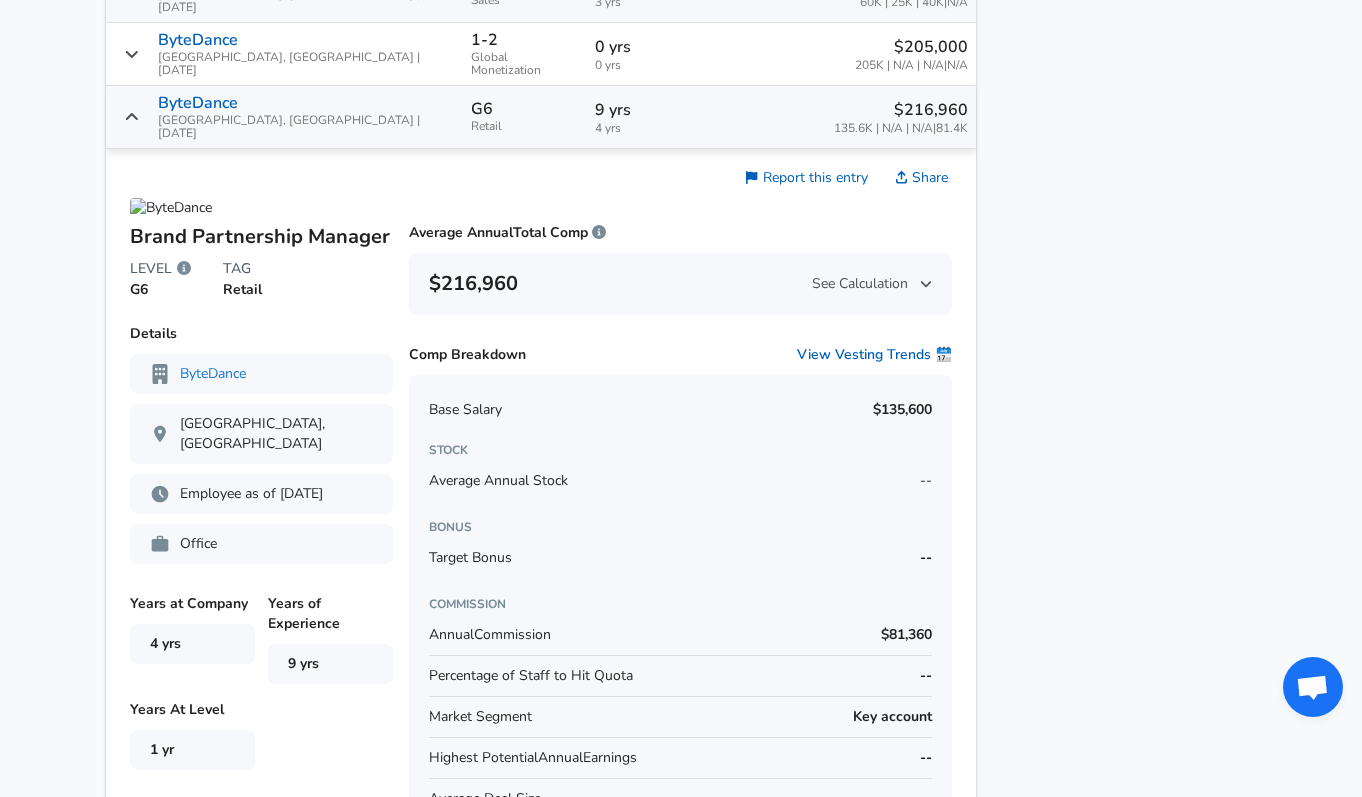 click 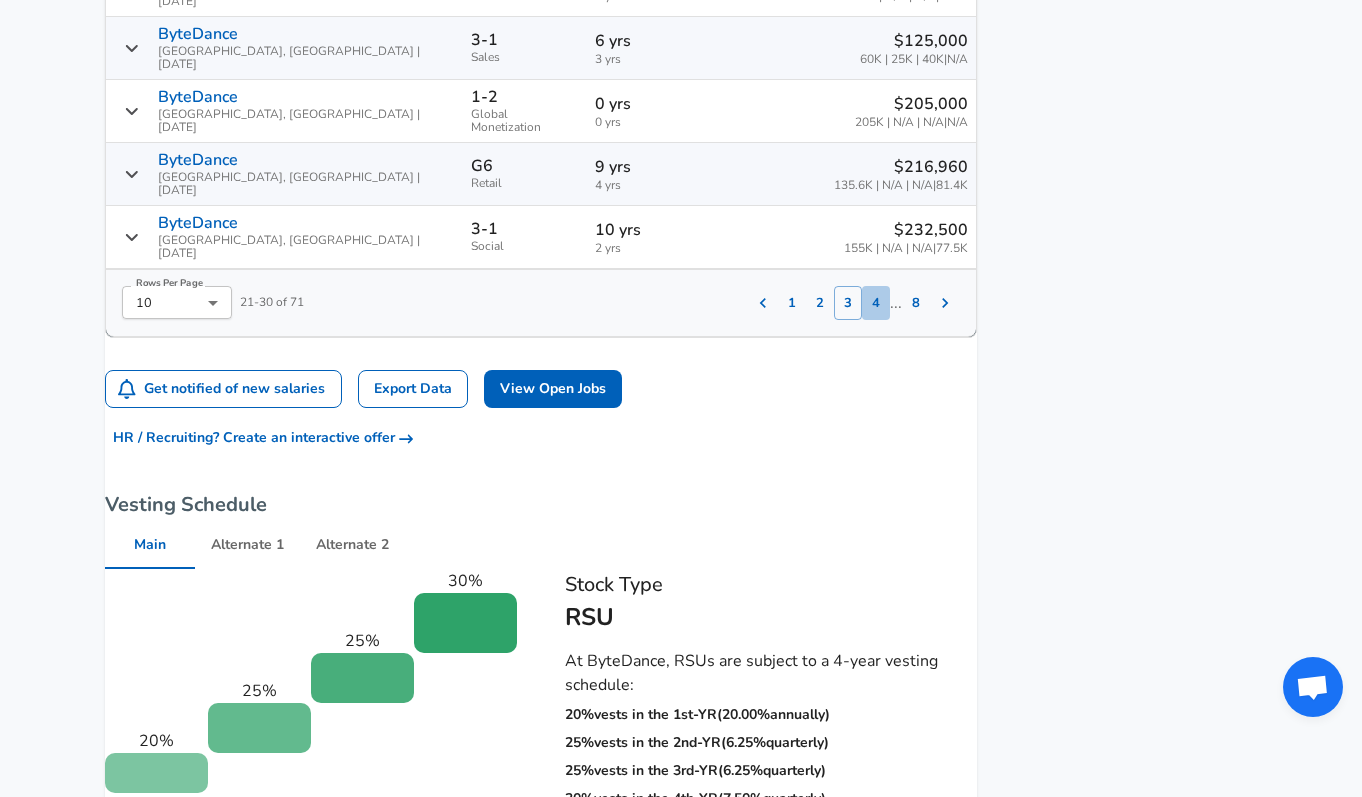 click on "4" at bounding box center (876, 303) 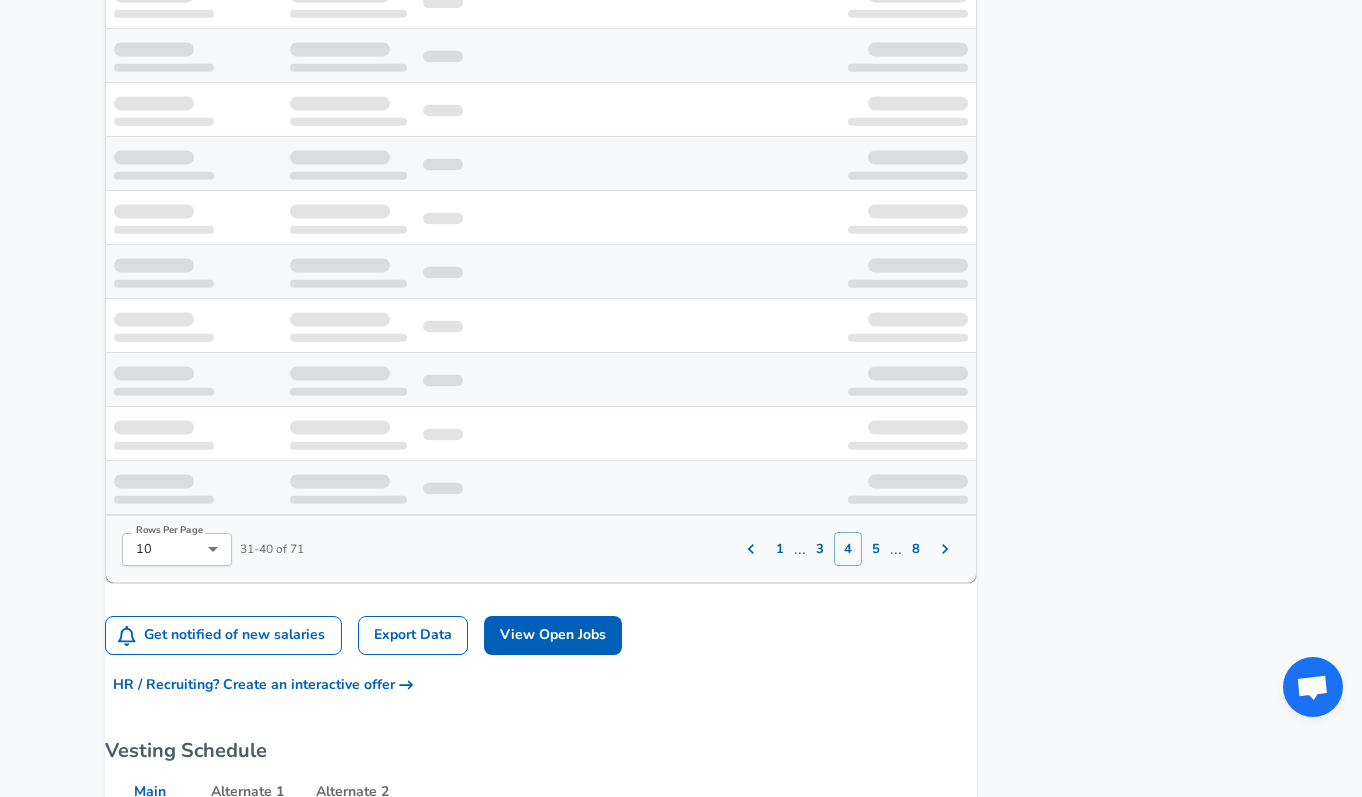 scroll, scrollTop: 1425, scrollLeft: 0, axis: vertical 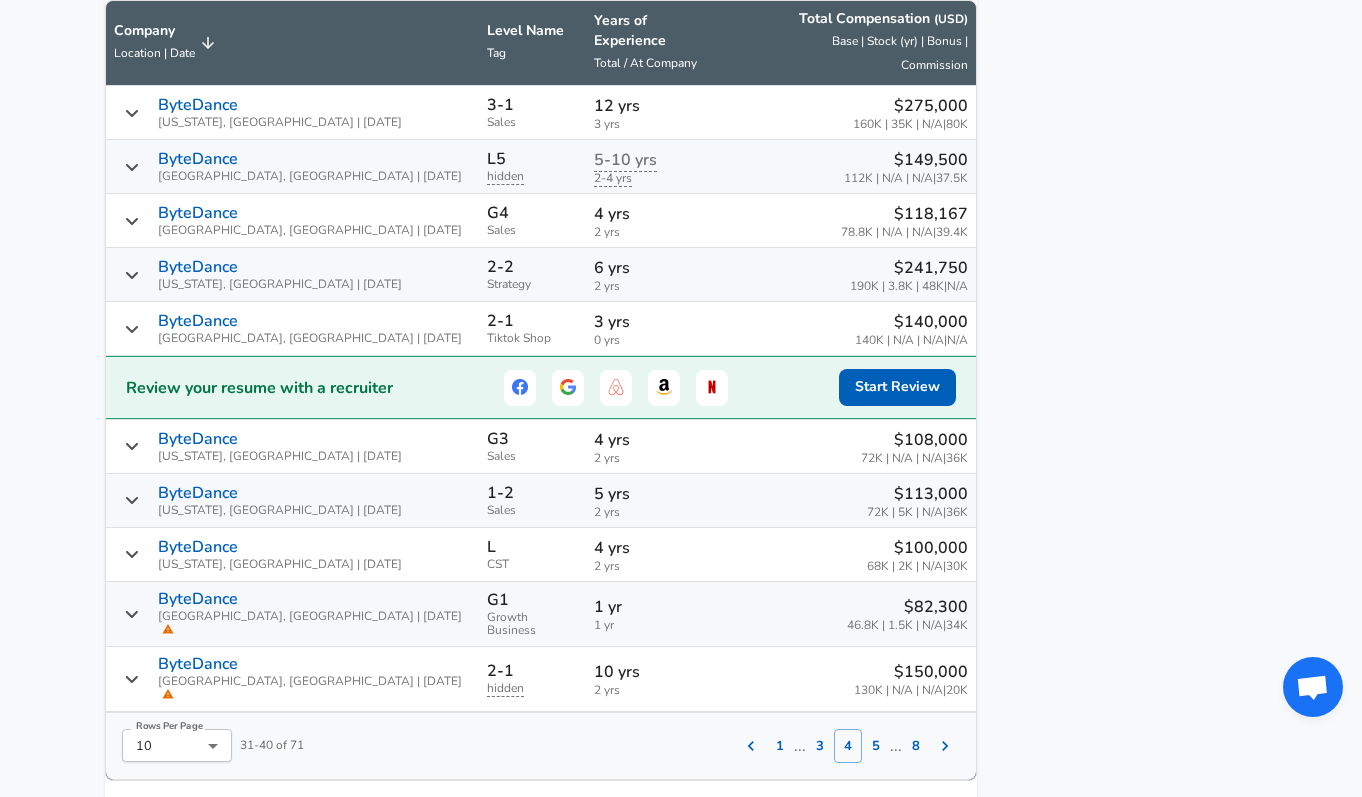 click on "6    yrs" at bounding box center [657, 268] 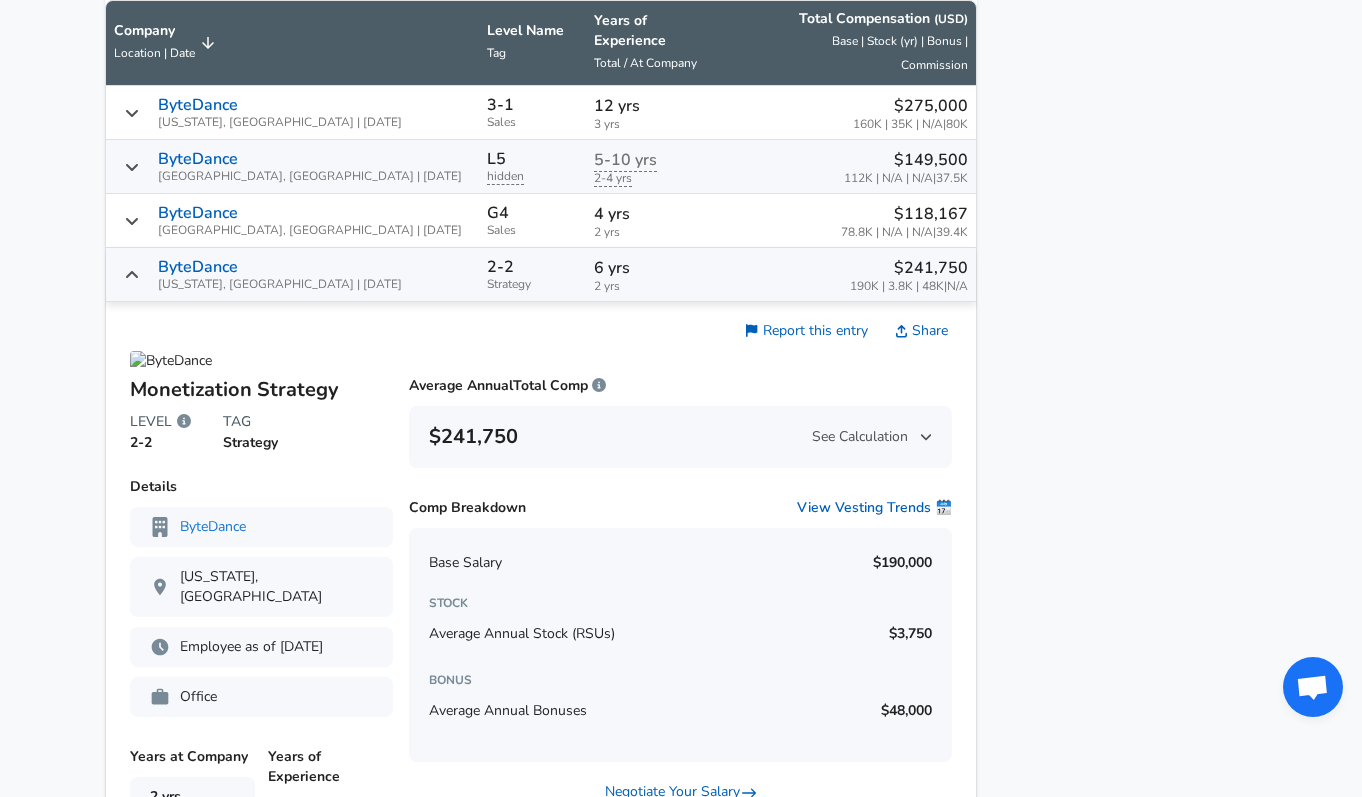 click on "6    yrs" at bounding box center (657, 268) 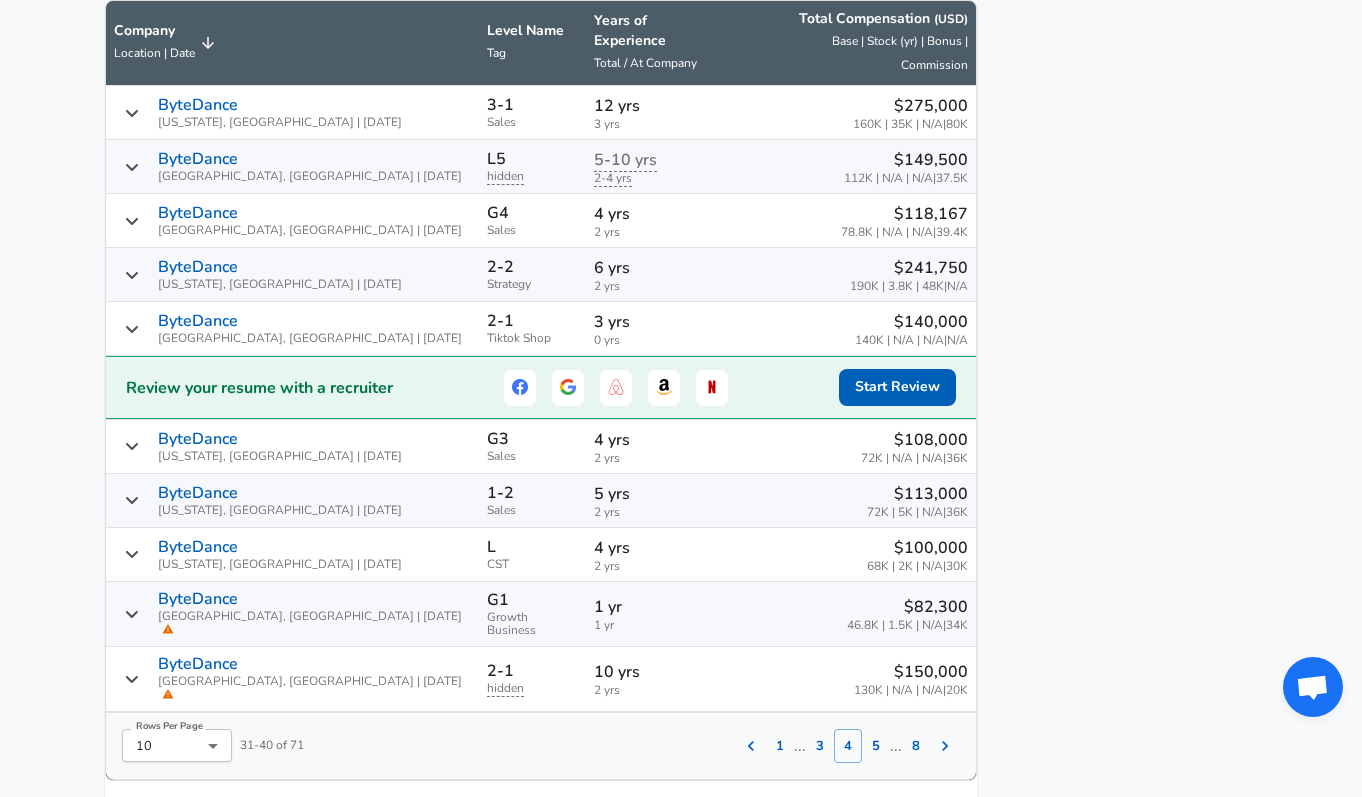 click on "5" at bounding box center [876, 746] 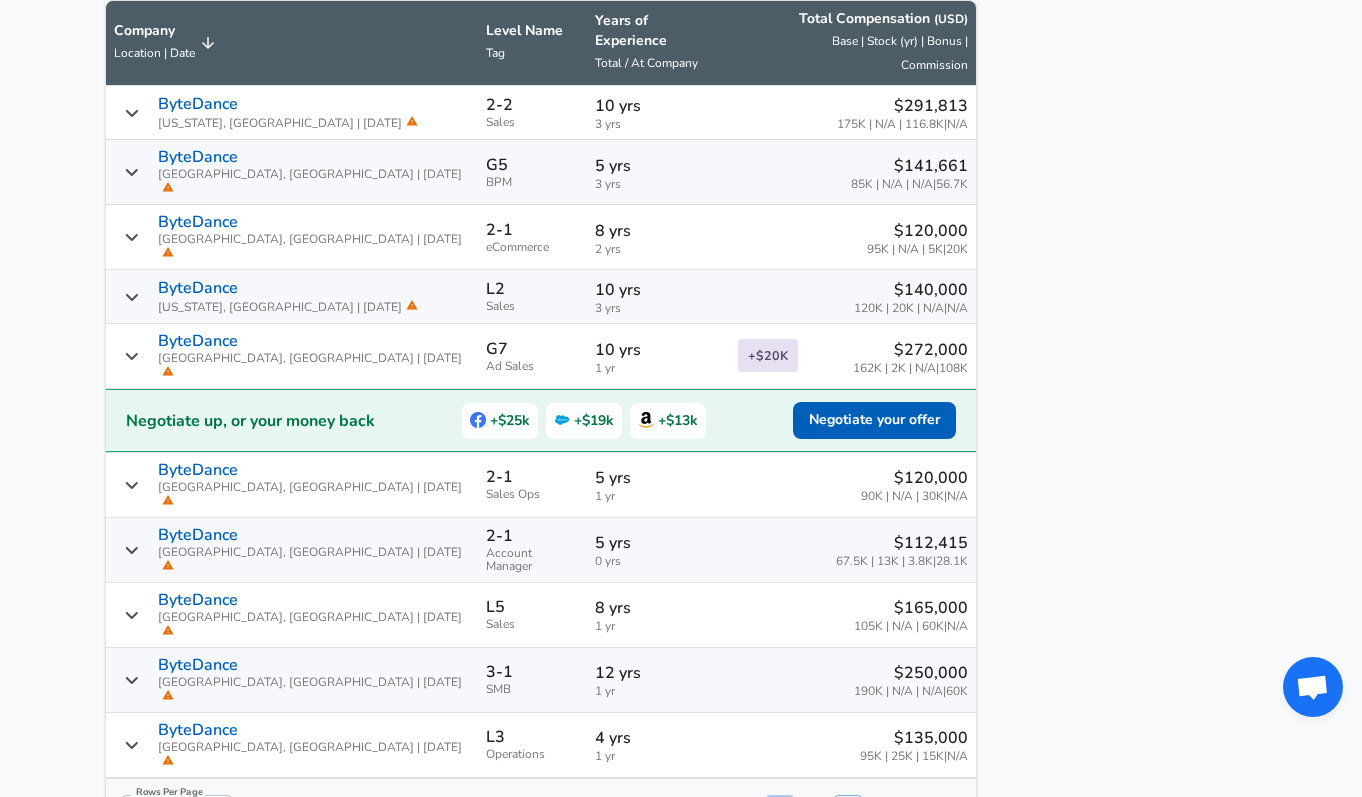 click on "1" at bounding box center (780, 812) 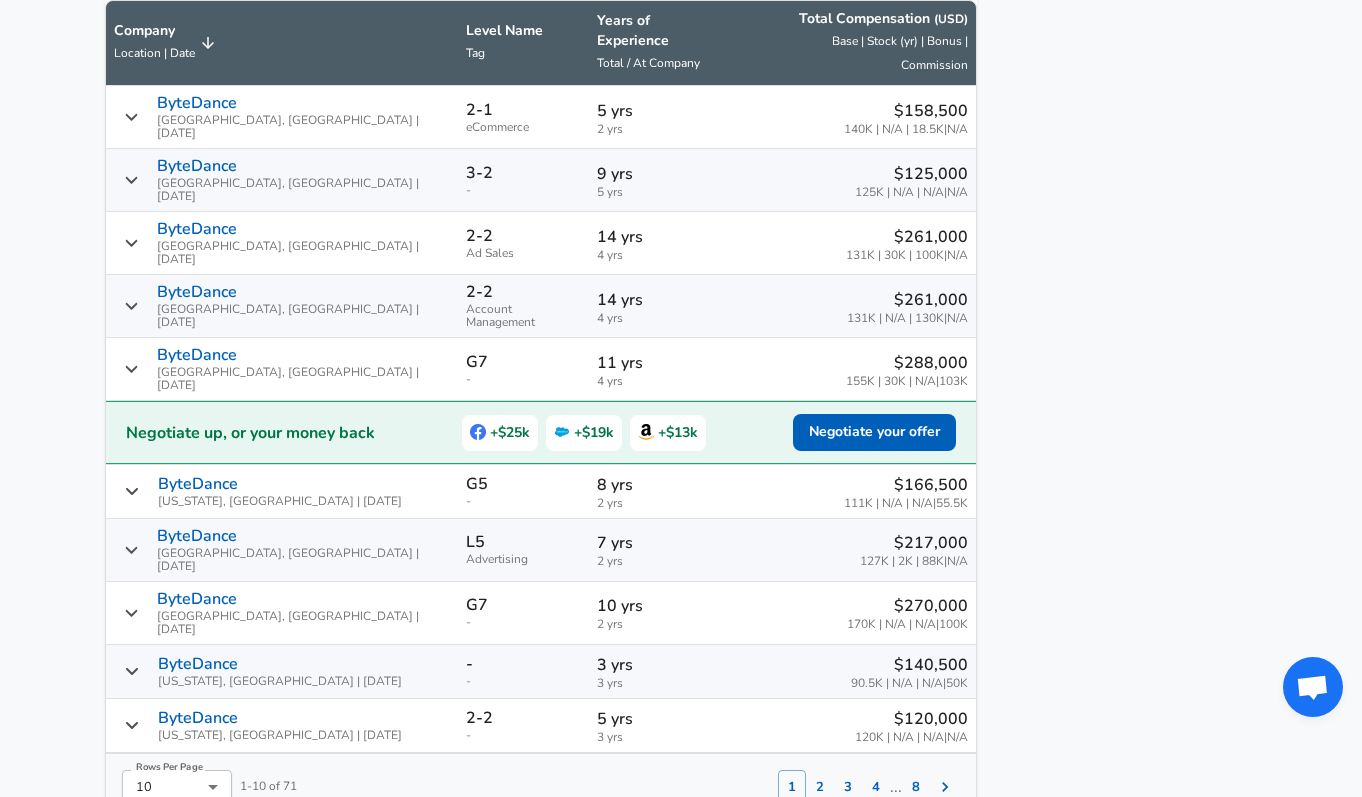 click on "2-2 Account Management" at bounding box center [523, 306] 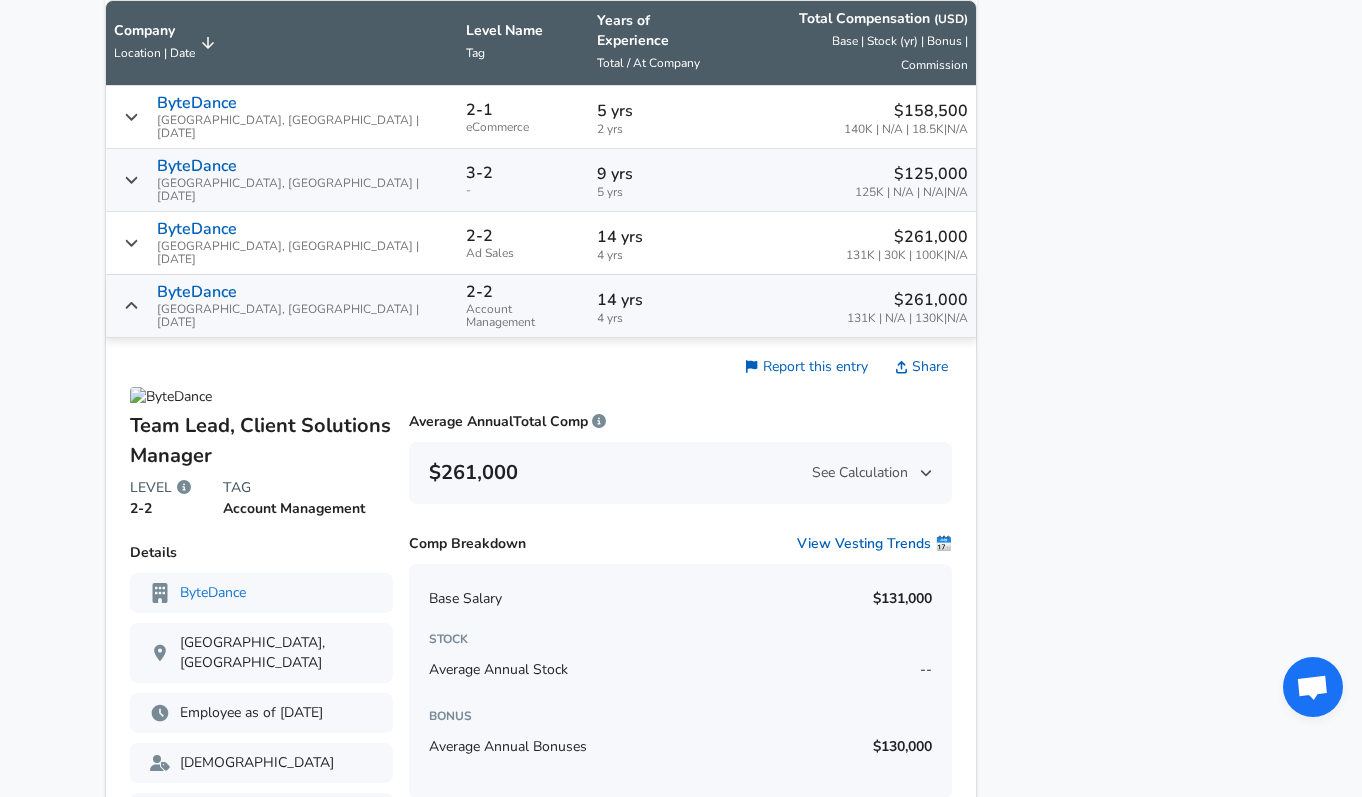 click on "[GEOGRAPHIC_DATA], [GEOGRAPHIC_DATA]   |   [DATE]" at bounding box center (303, 316) 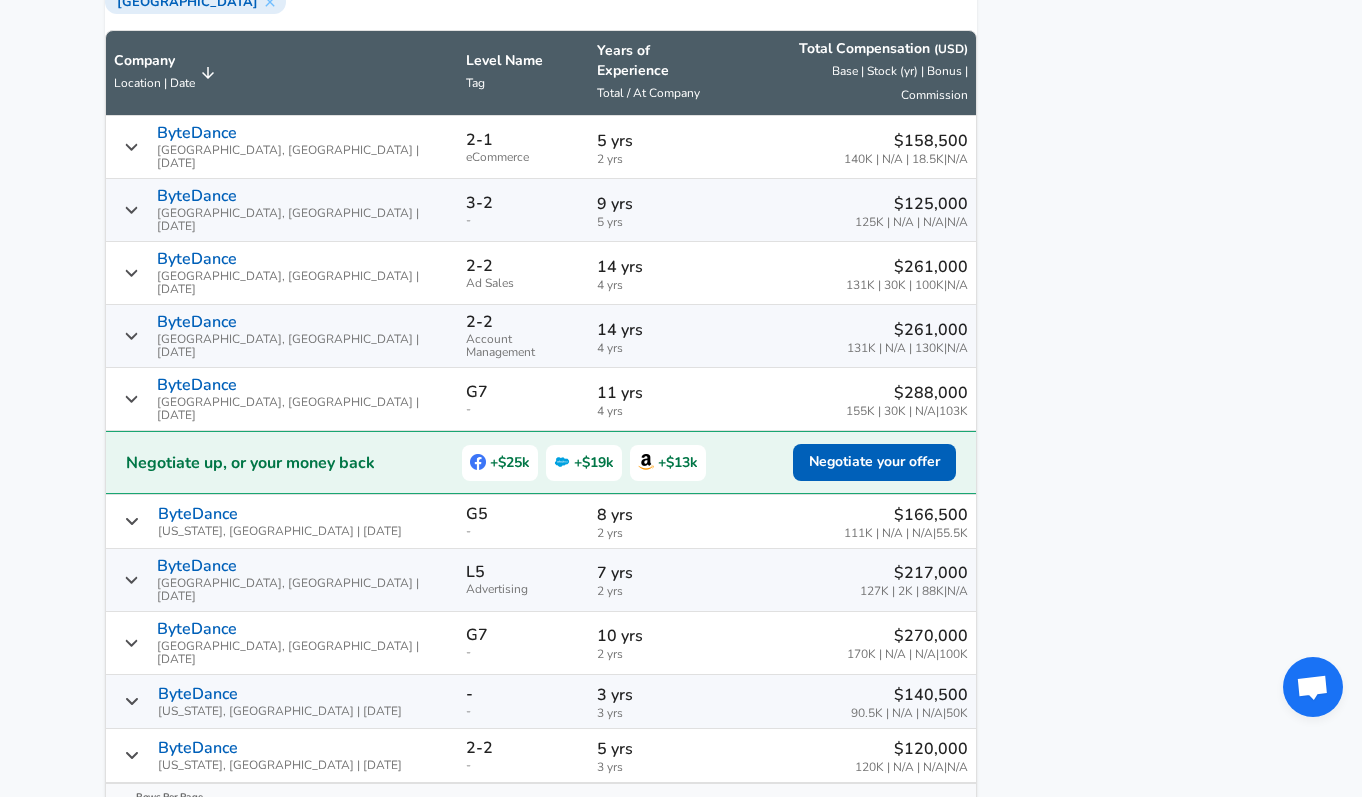 scroll, scrollTop: 1396, scrollLeft: 0, axis: vertical 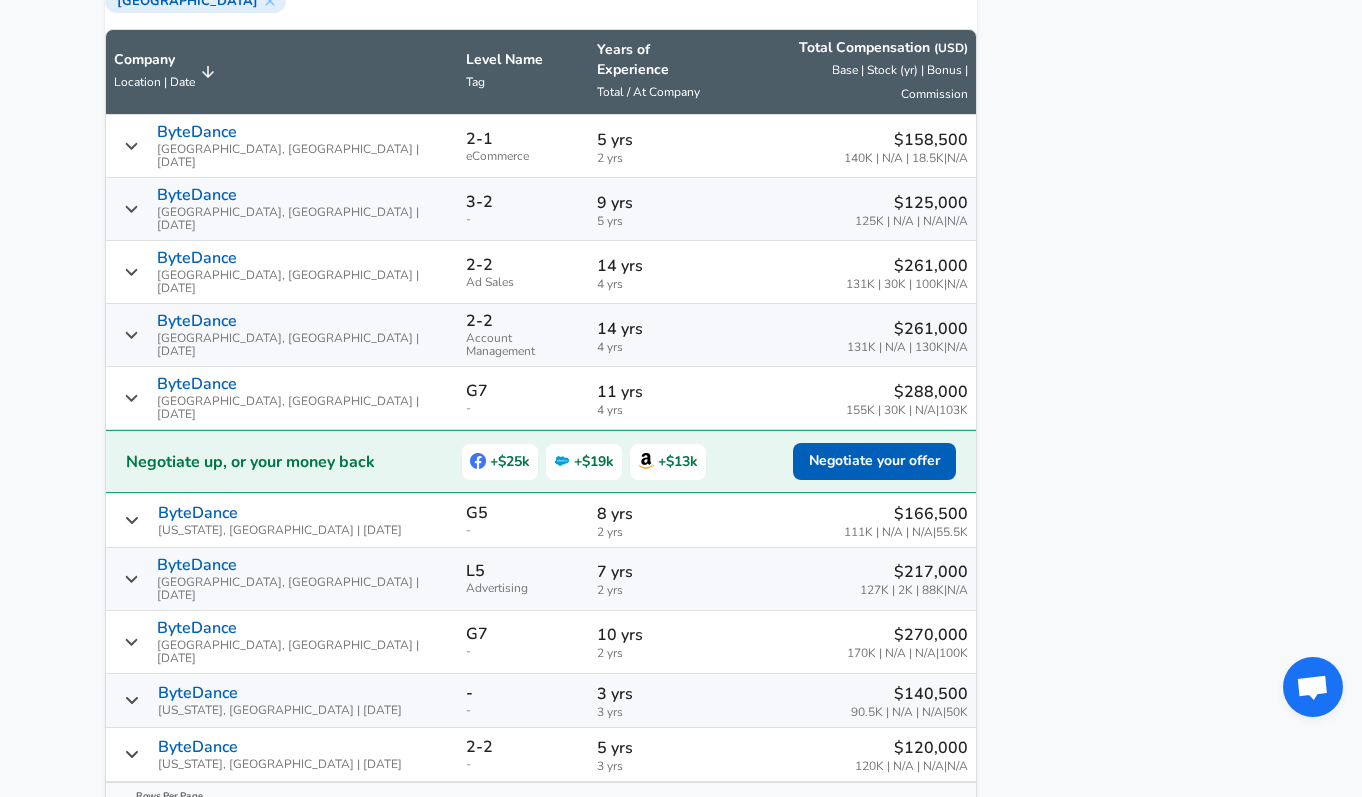 click on "L5 Advertising" at bounding box center [523, 579] 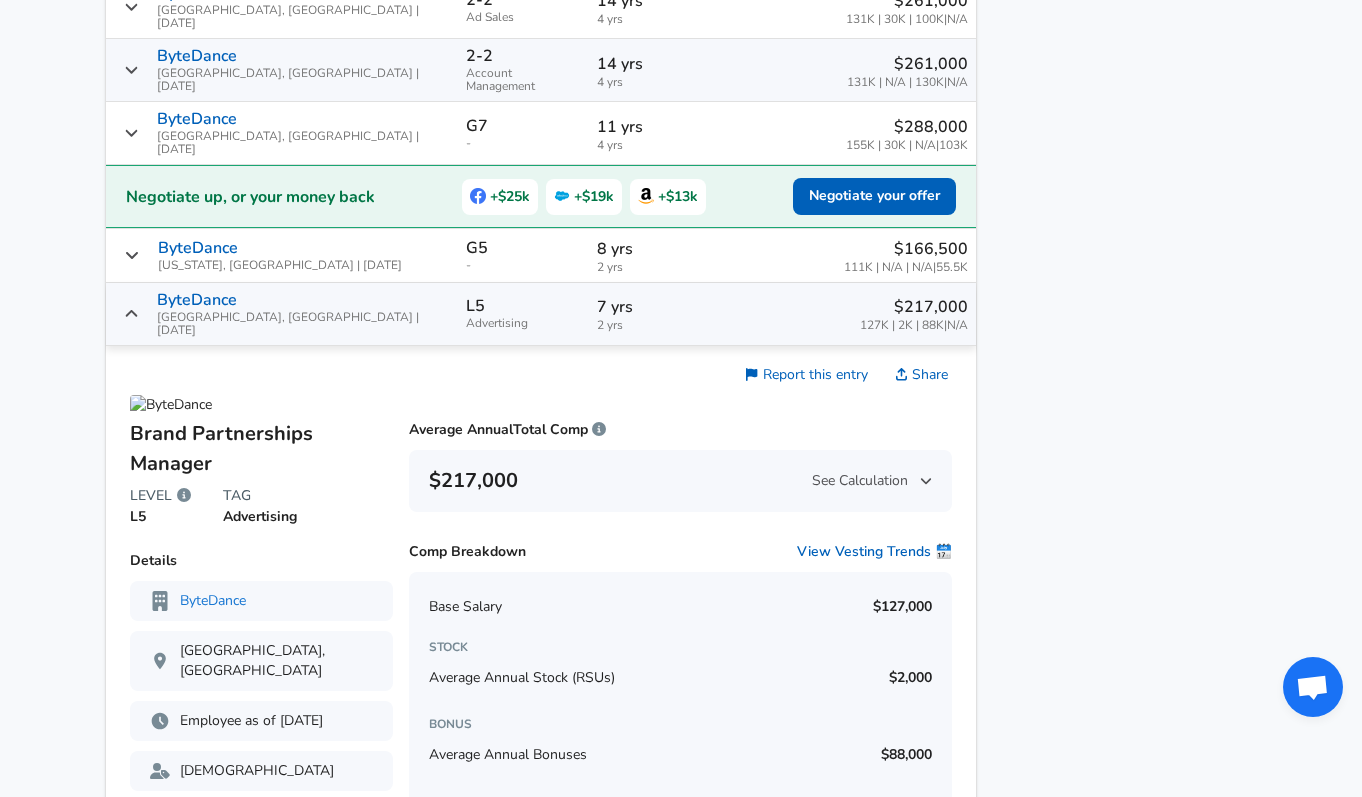 scroll, scrollTop: 1667, scrollLeft: 0, axis: vertical 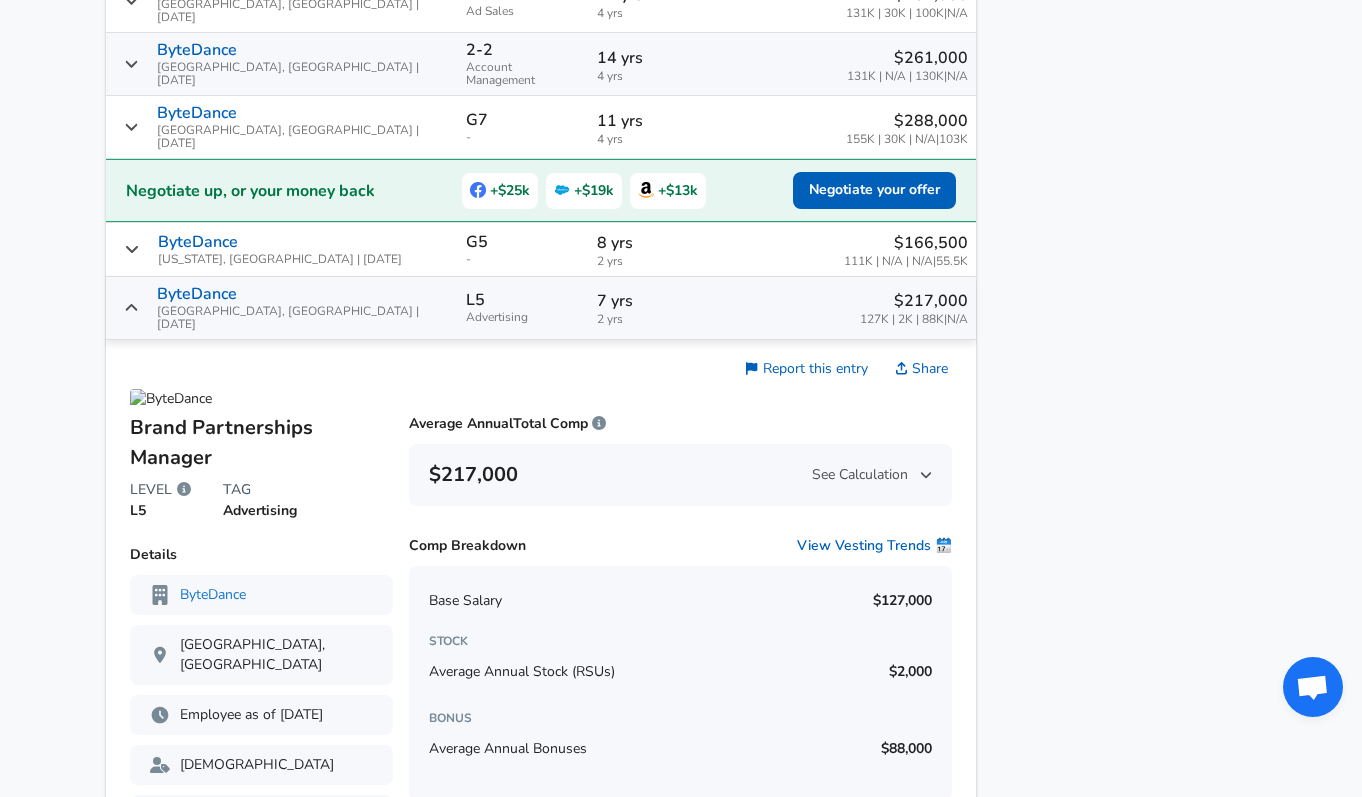 click on "ByteDance [GEOGRAPHIC_DATA], [GEOGRAPHIC_DATA]   |   [DATE]" at bounding box center [282, 308] 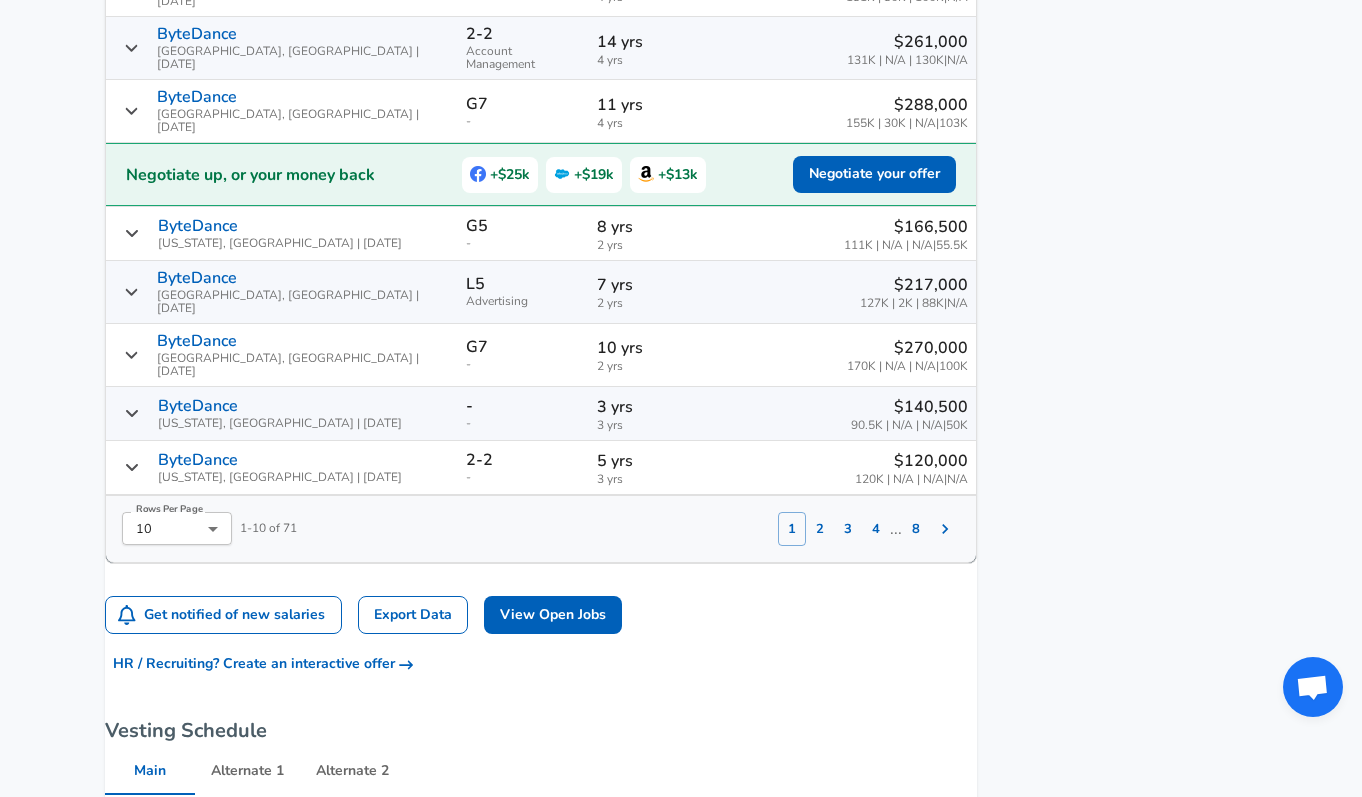 scroll, scrollTop: 1686, scrollLeft: 0, axis: vertical 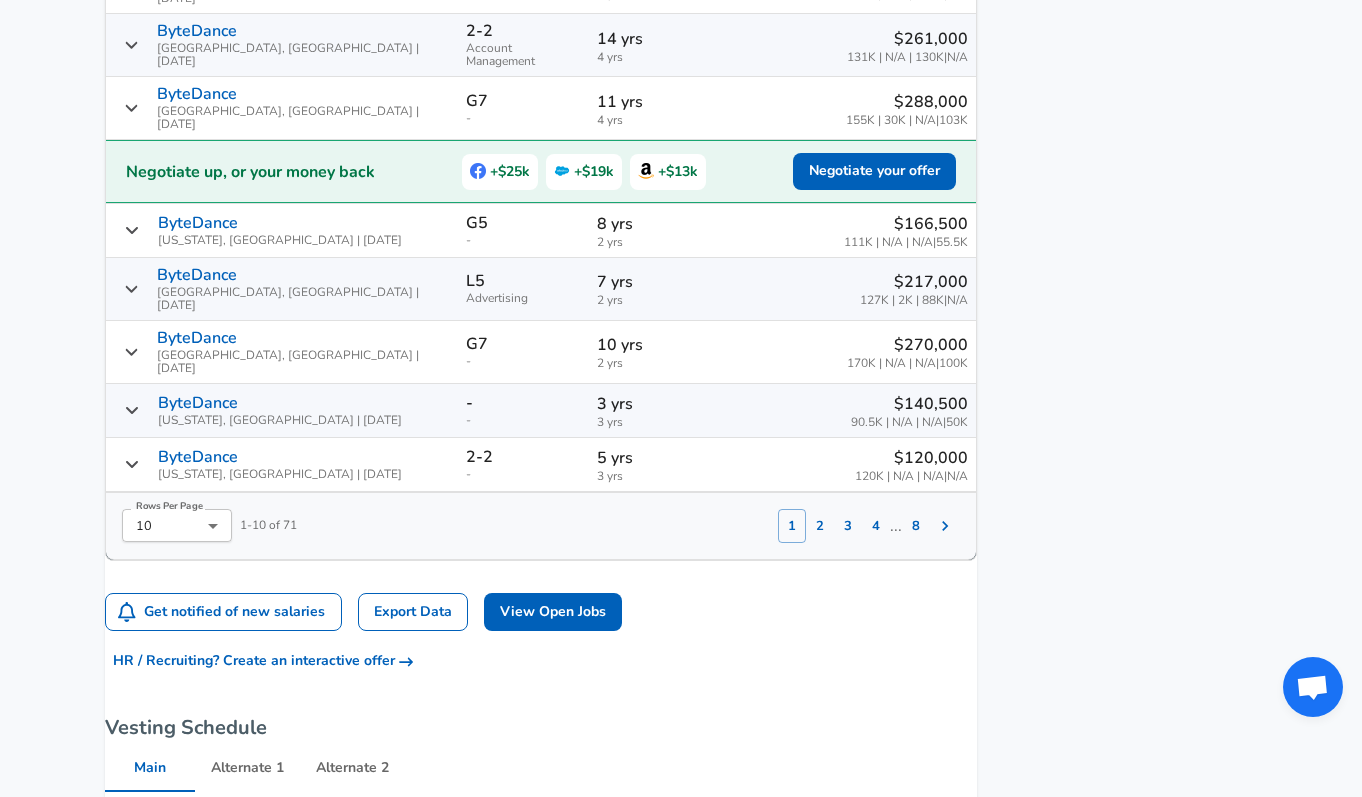 click on "2" at bounding box center [820, 526] 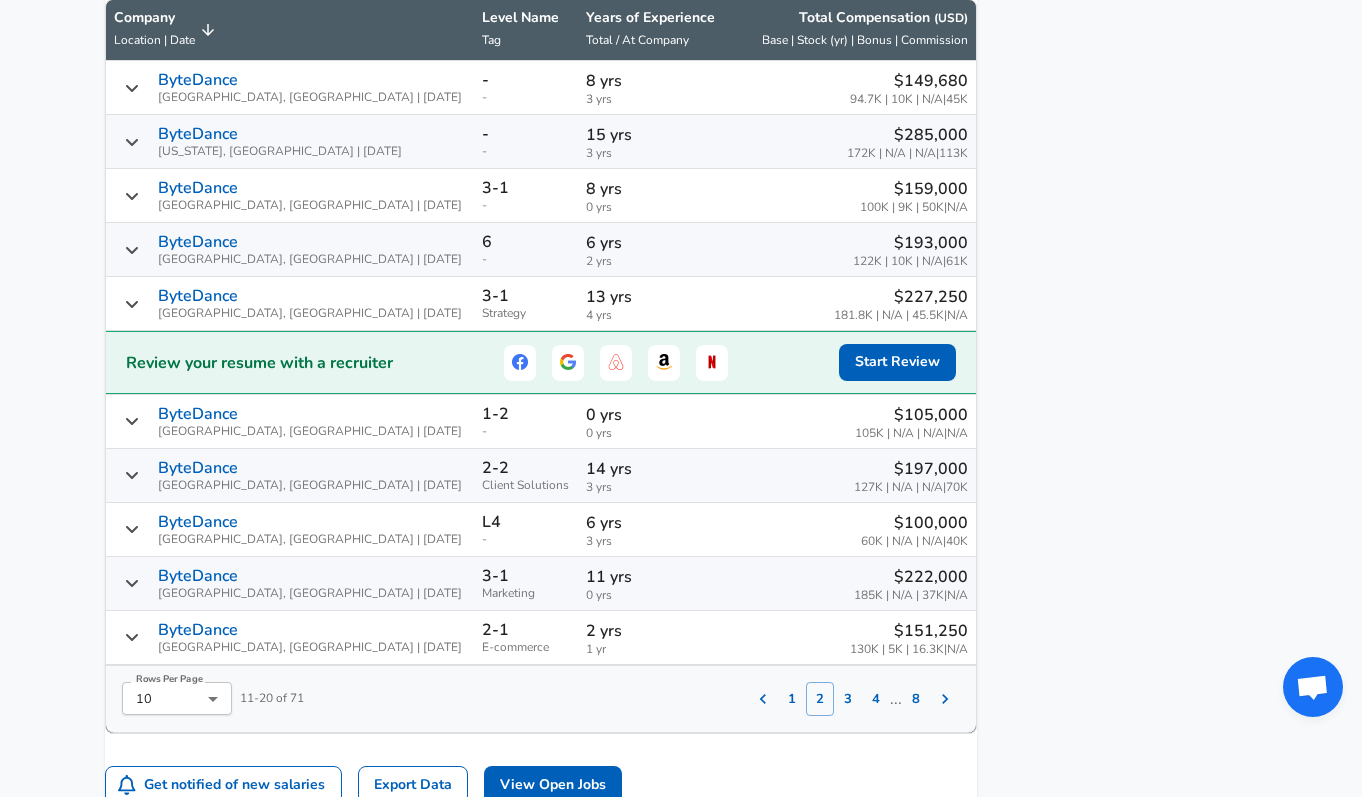 scroll, scrollTop: 1425, scrollLeft: 0, axis: vertical 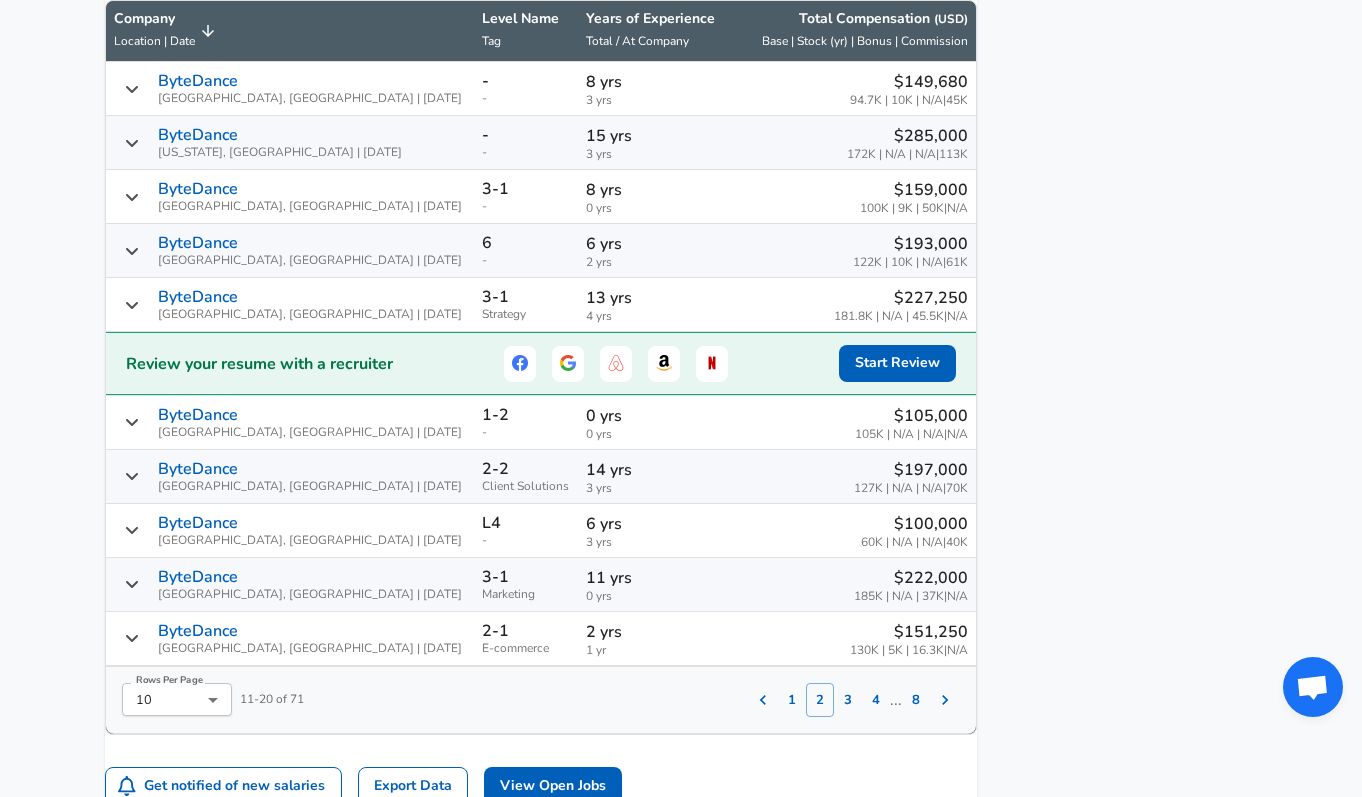 click on "- -" at bounding box center (526, 143) 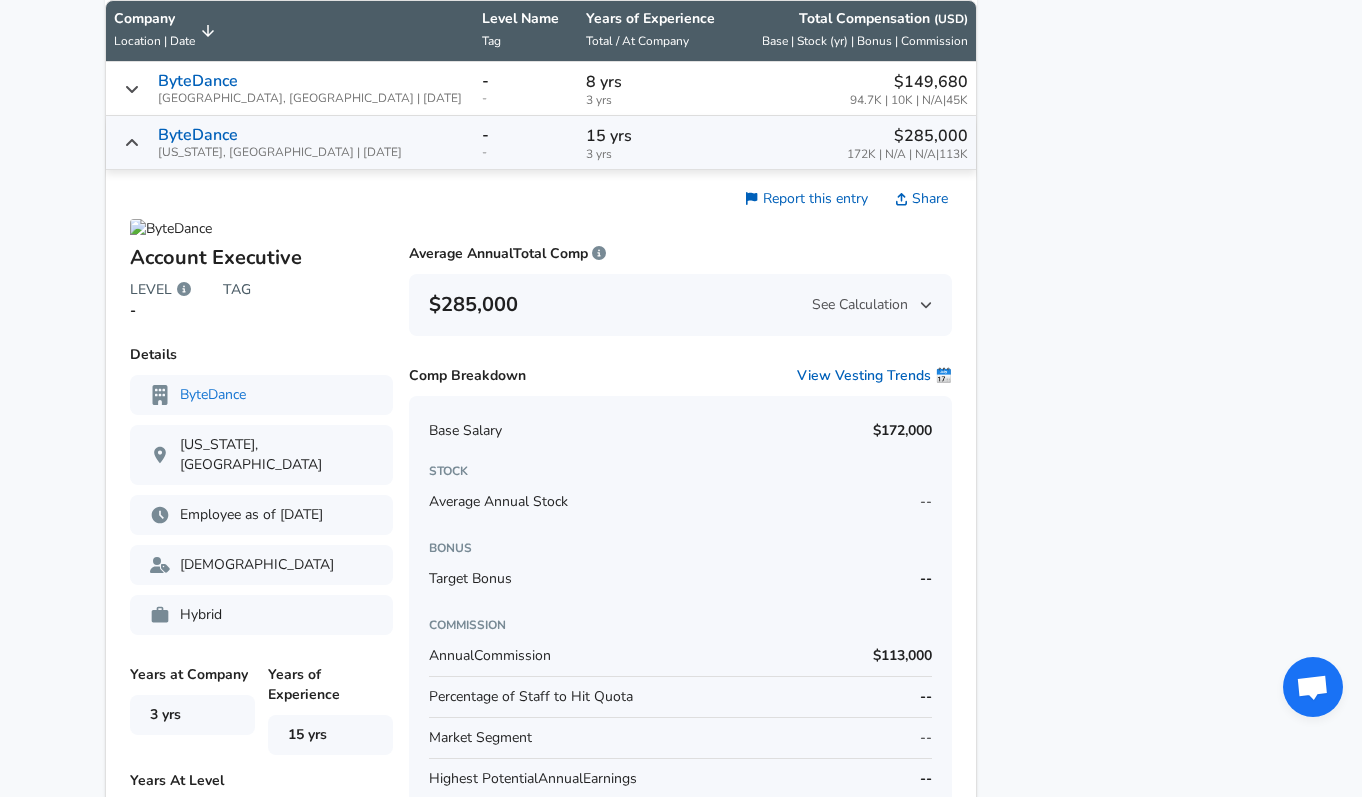 click on "ByteDance [US_STATE], [GEOGRAPHIC_DATA]   |   [DATE]" at bounding box center [290, 142] 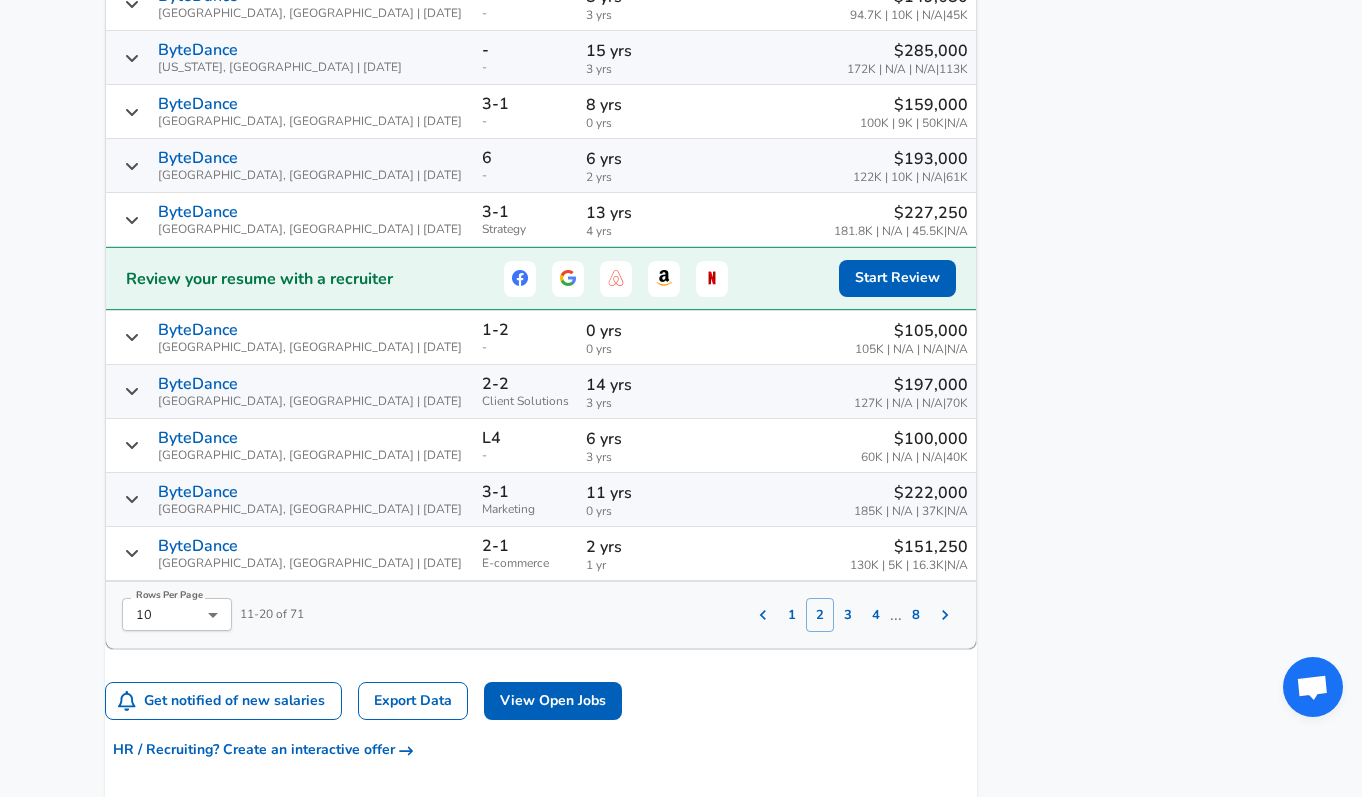 scroll, scrollTop: 1516, scrollLeft: 0, axis: vertical 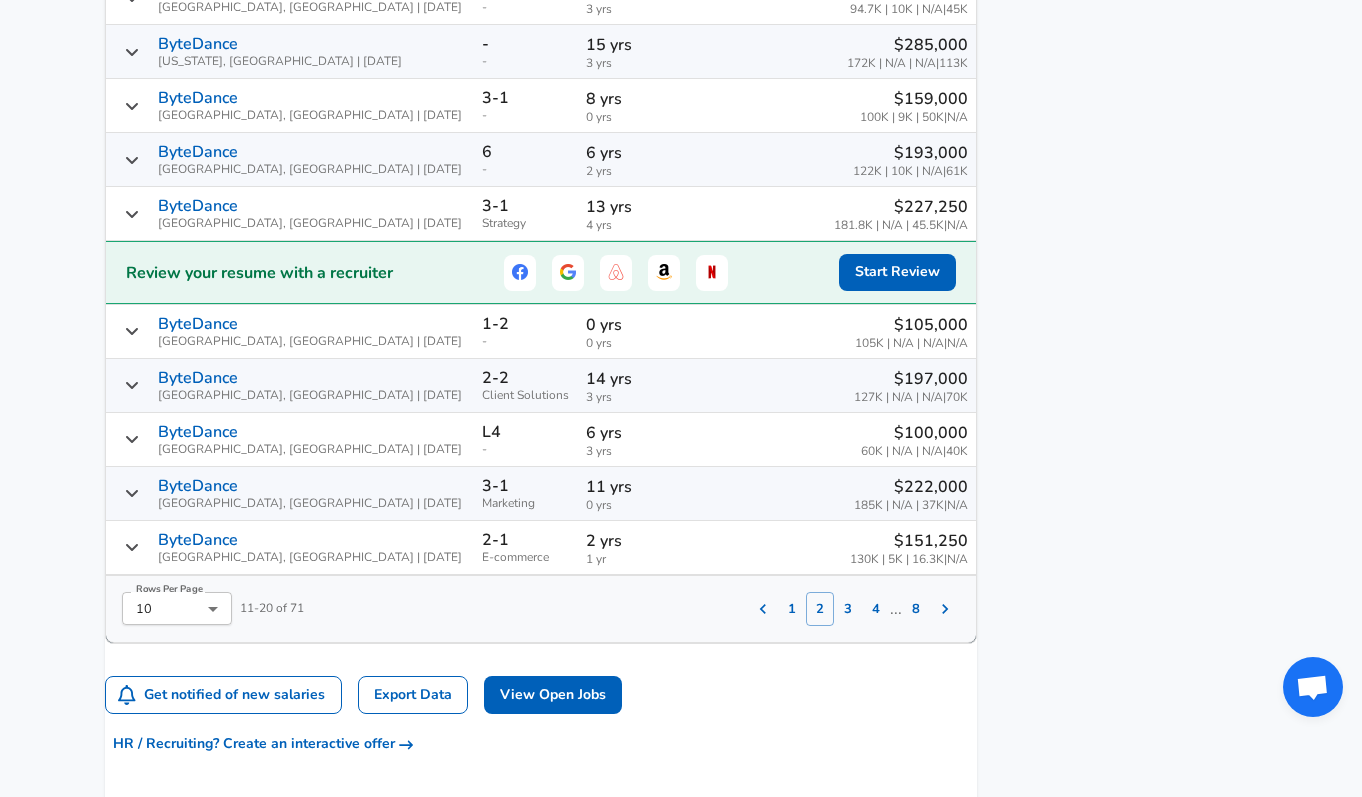 click on "ByteDance [GEOGRAPHIC_DATA], [GEOGRAPHIC_DATA]   |   [DATE]" at bounding box center (290, 385) 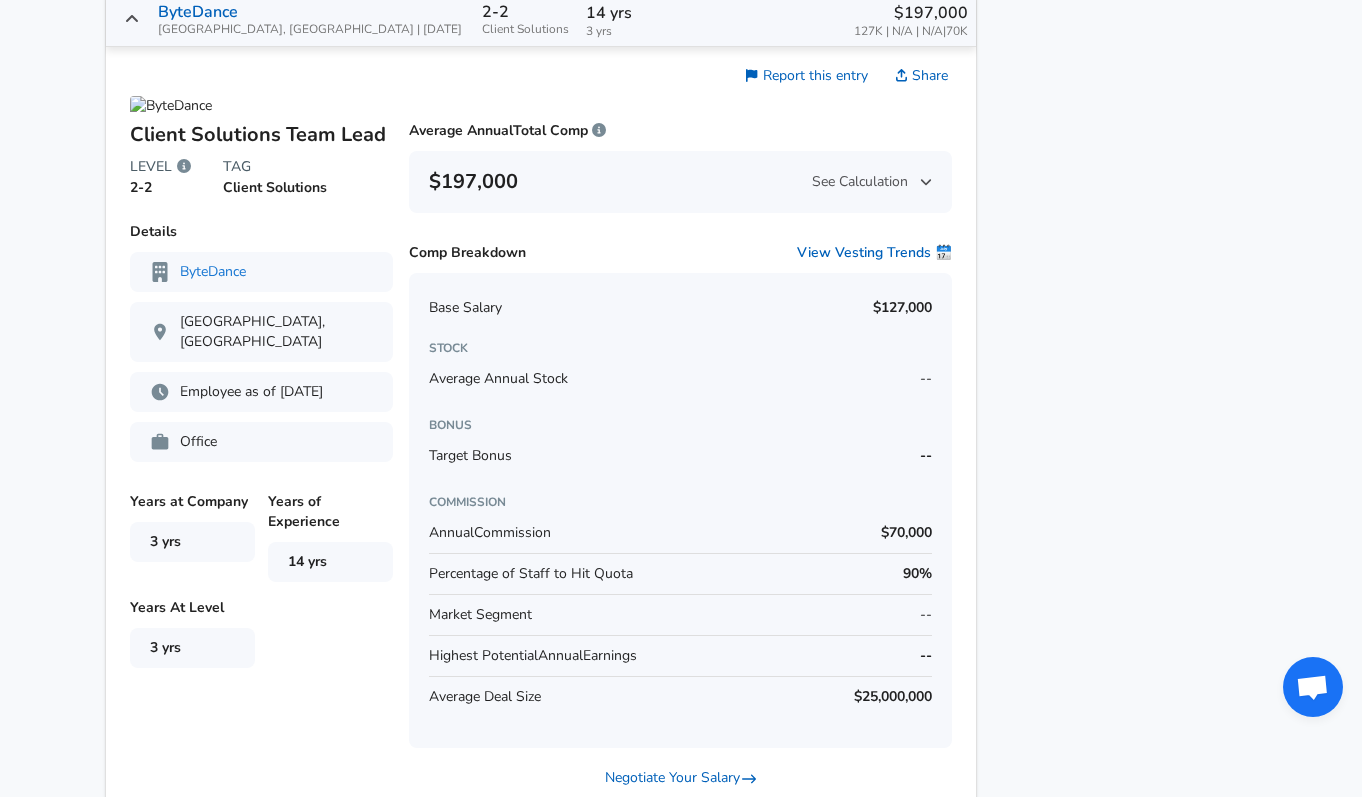 scroll, scrollTop: 1888, scrollLeft: 0, axis: vertical 